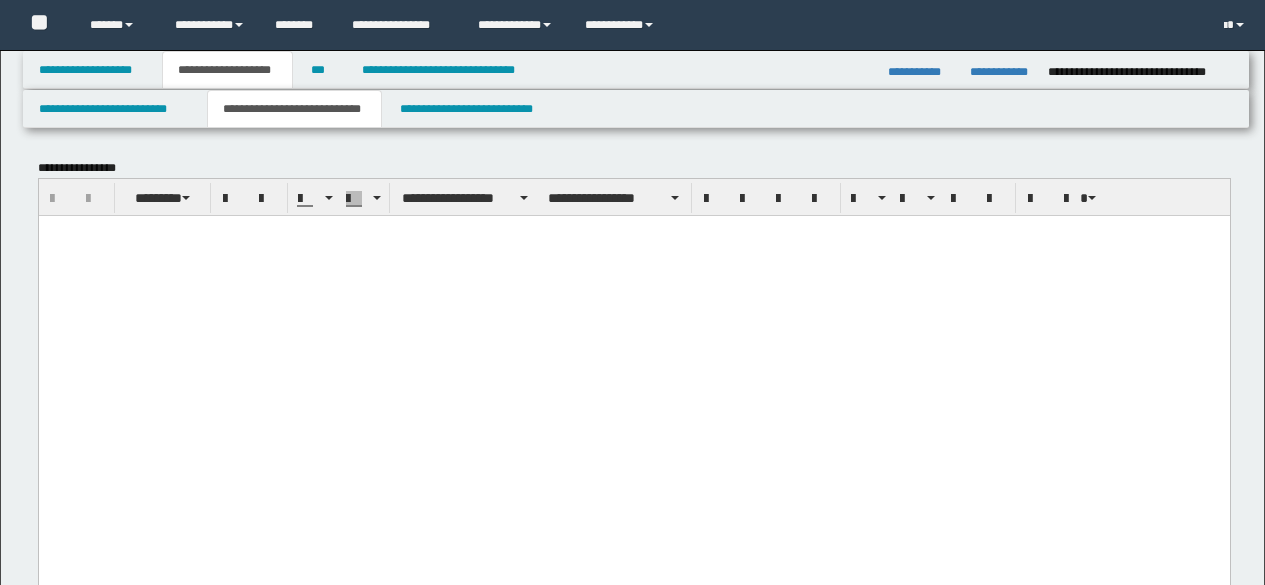 scroll, scrollTop: 3673, scrollLeft: 0, axis: vertical 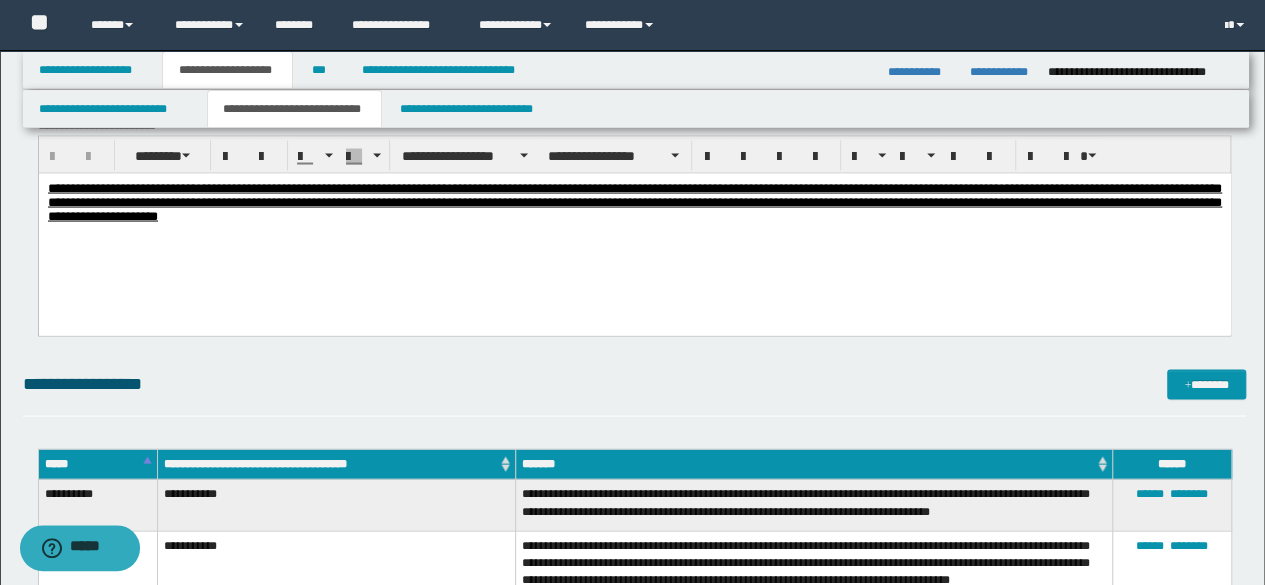 click on "**********" at bounding box center (635, 977) 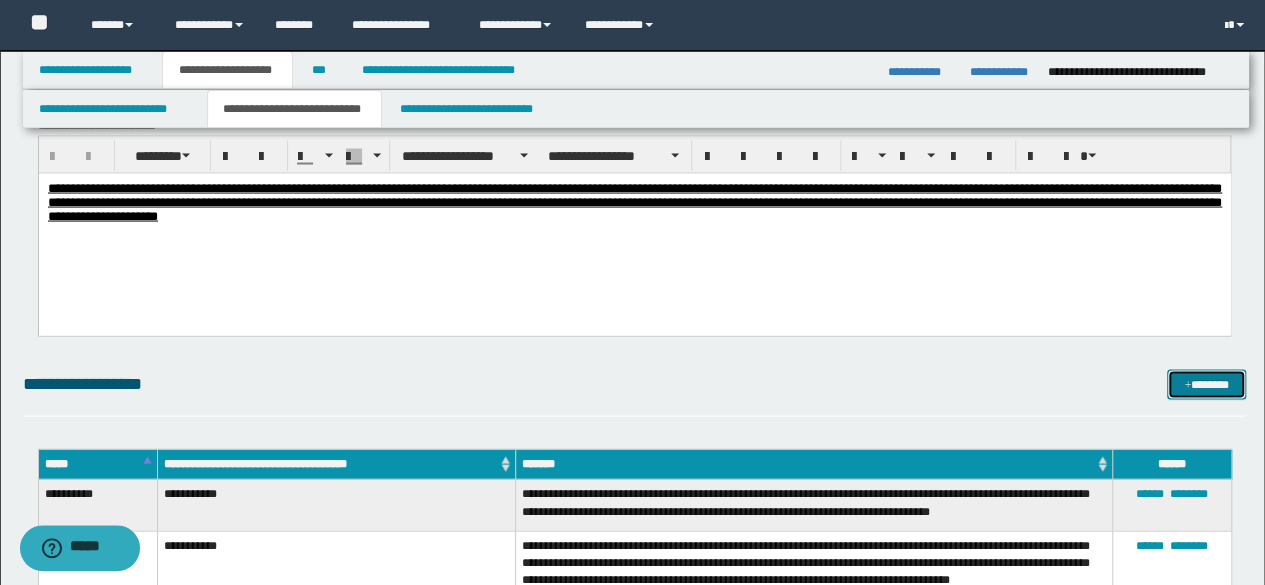 click on "*******" at bounding box center [1206, 383] 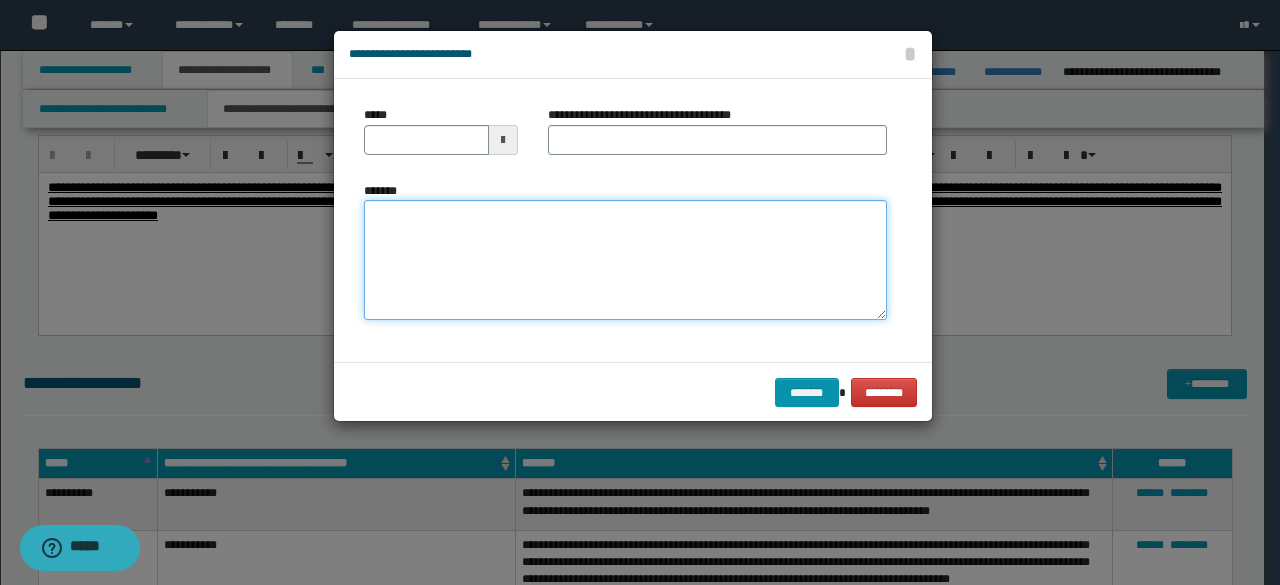 click on "*******" at bounding box center (625, 260) 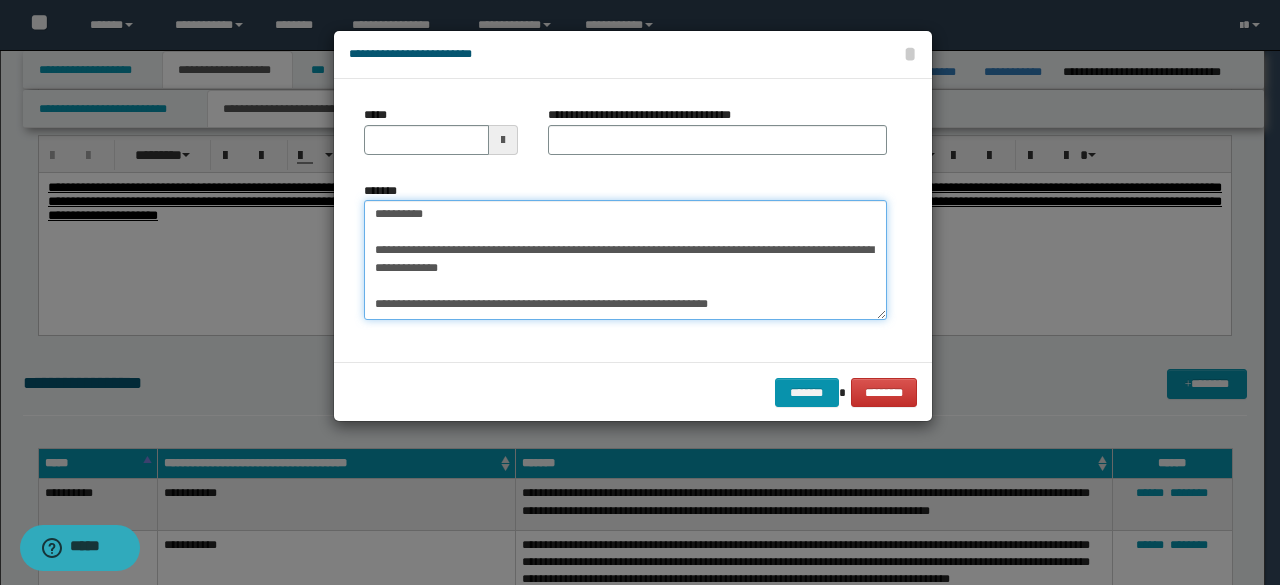 scroll, scrollTop: 0, scrollLeft: 0, axis: both 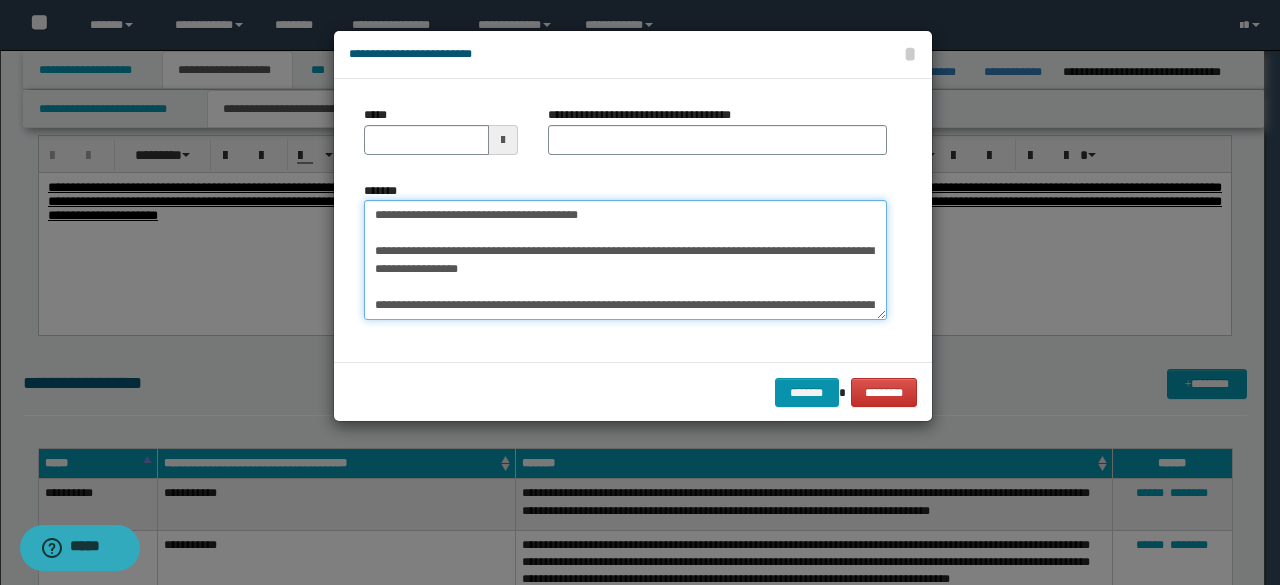 drag, startPoint x: 436, startPoint y: 213, endPoint x: 362, endPoint y: 214, distance: 74.00676 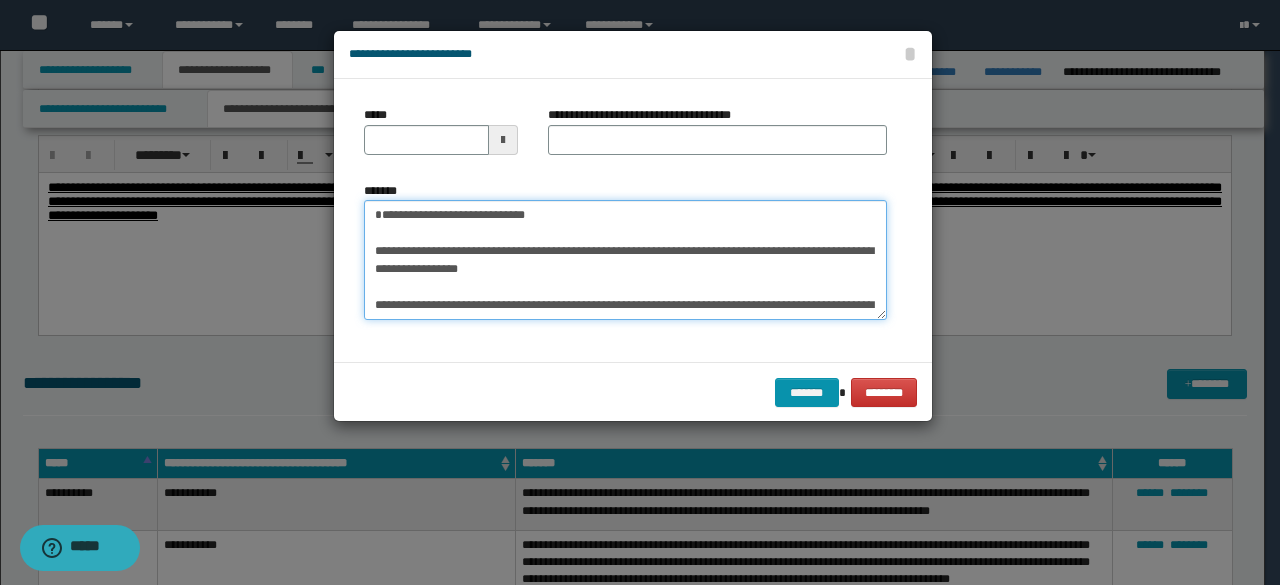 type on "**********" 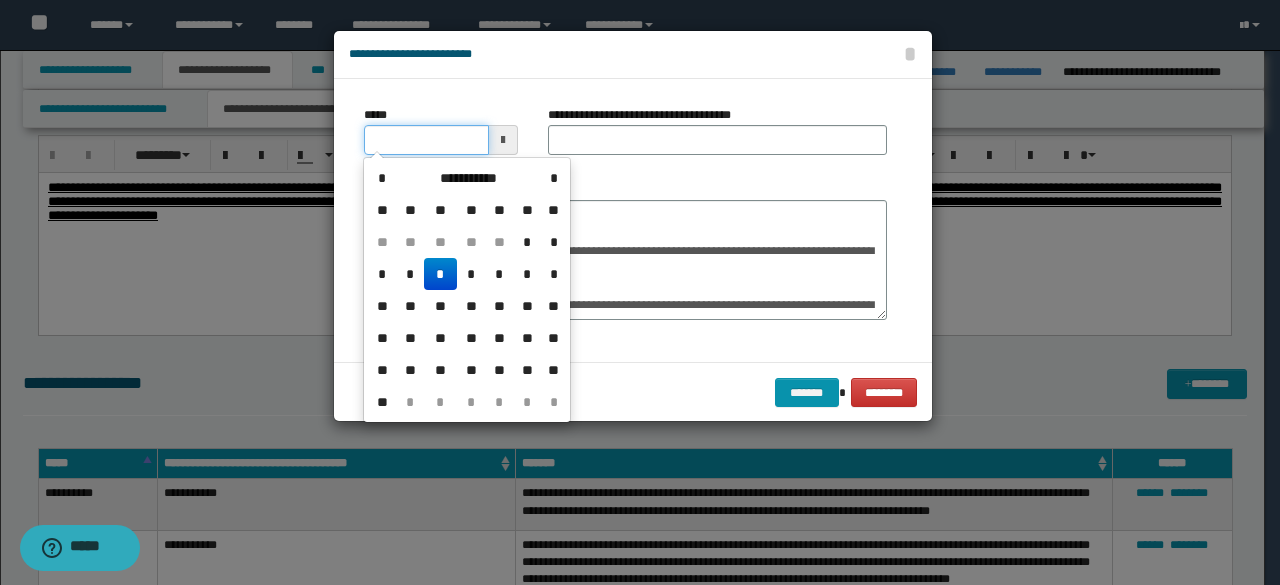 click on "*****" at bounding box center (426, 140) 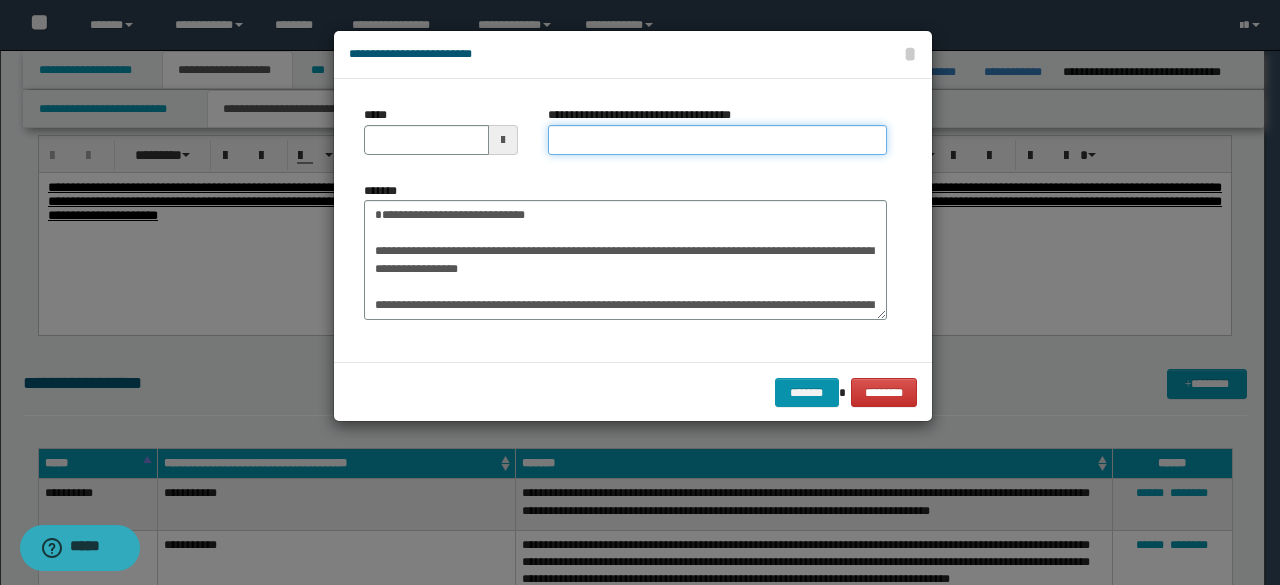 click on "**********" at bounding box center (717, 140) 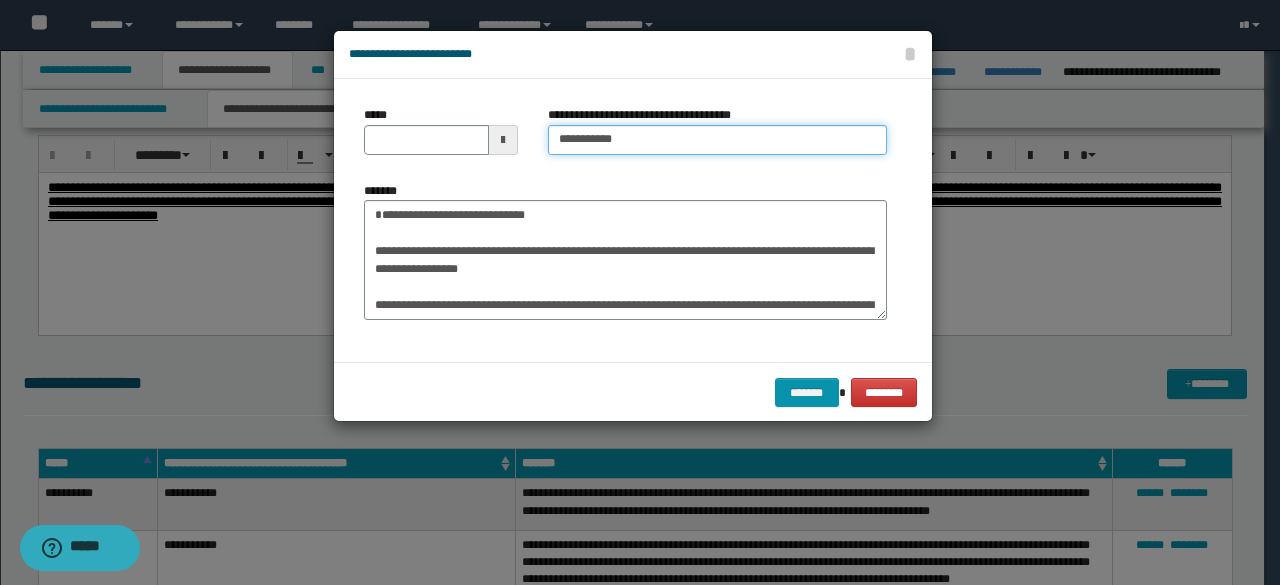 type on "**********" 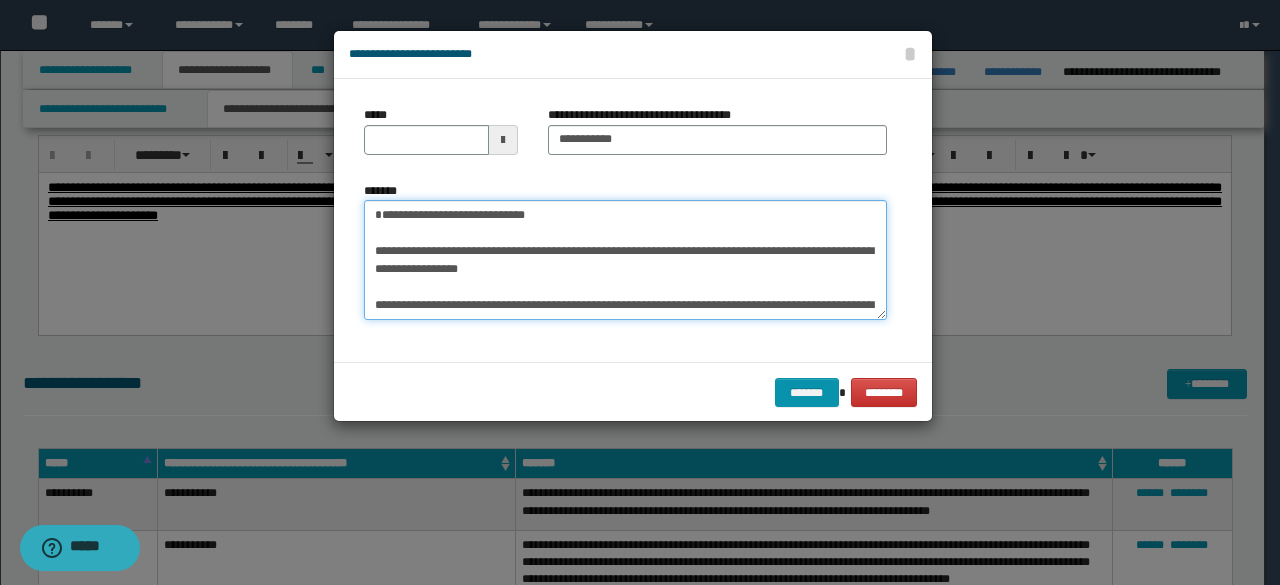 drag, startPoint x: 438, startPoint y: 216, endPoint x: 341, endPoint y: 207, distance: 97.41663 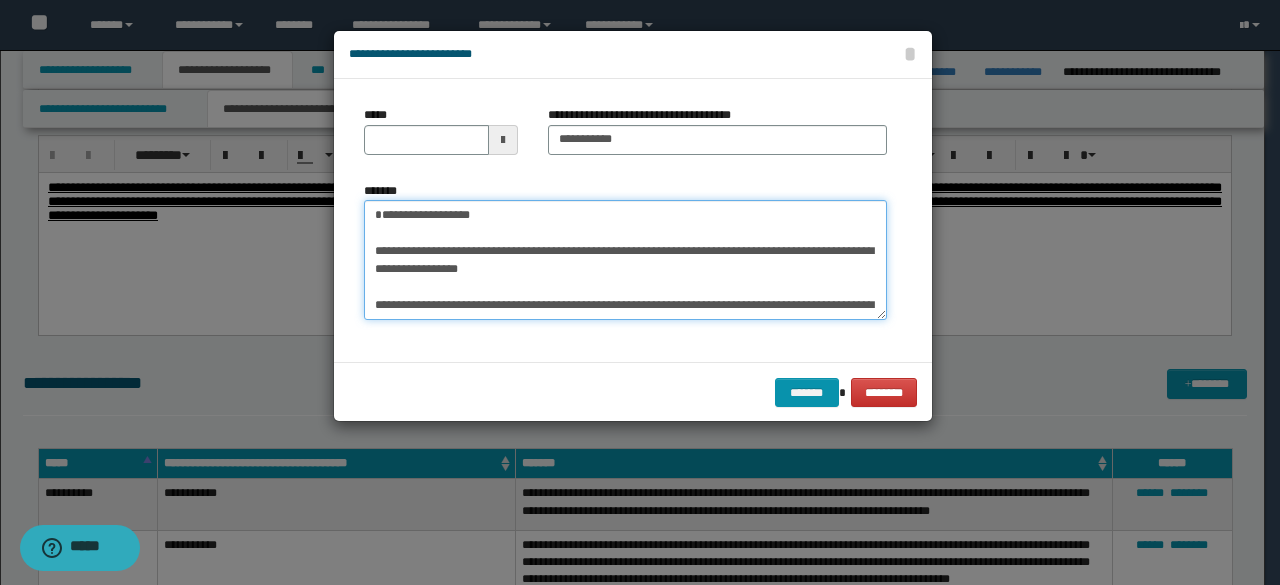 type on "**********" 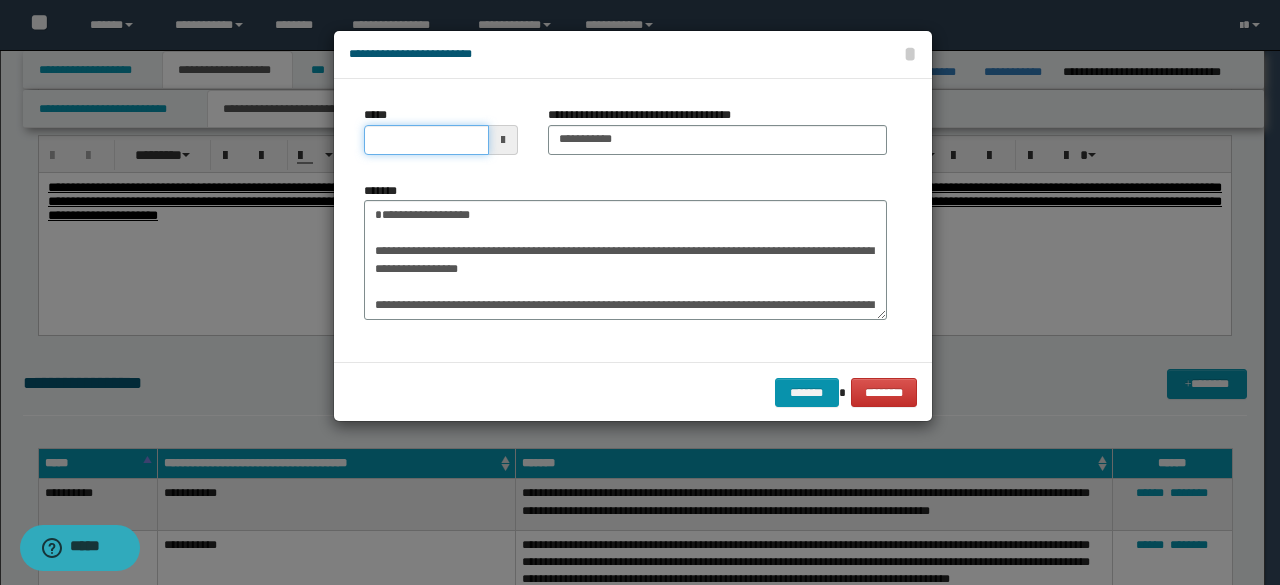 click on "*****" at bounding box center [426, 140] 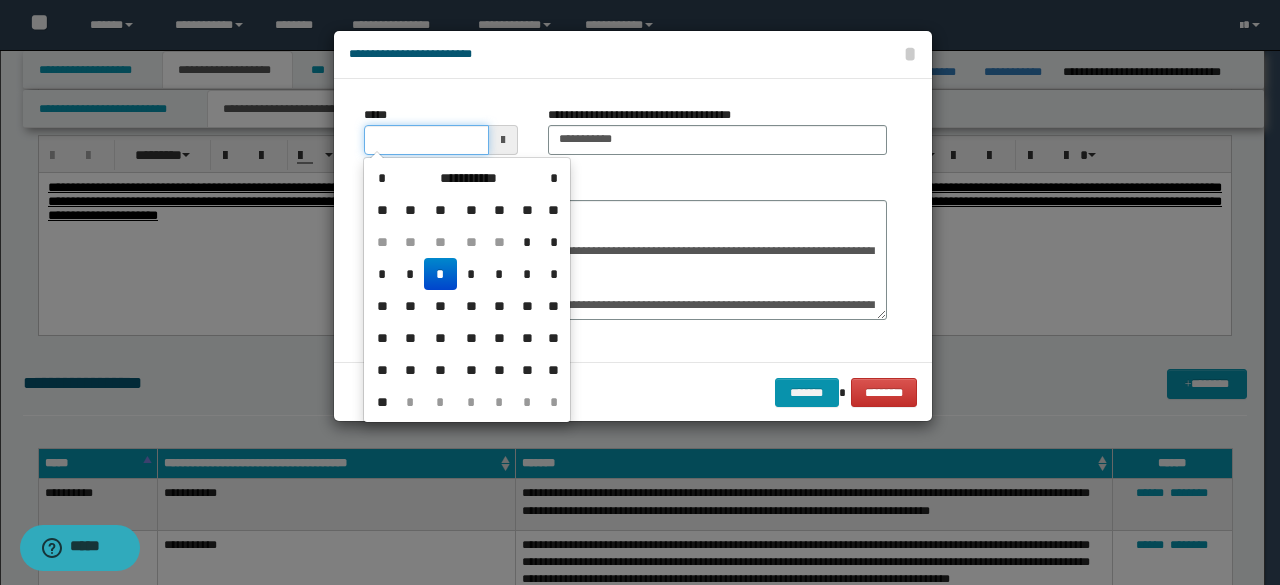 type on "**********" 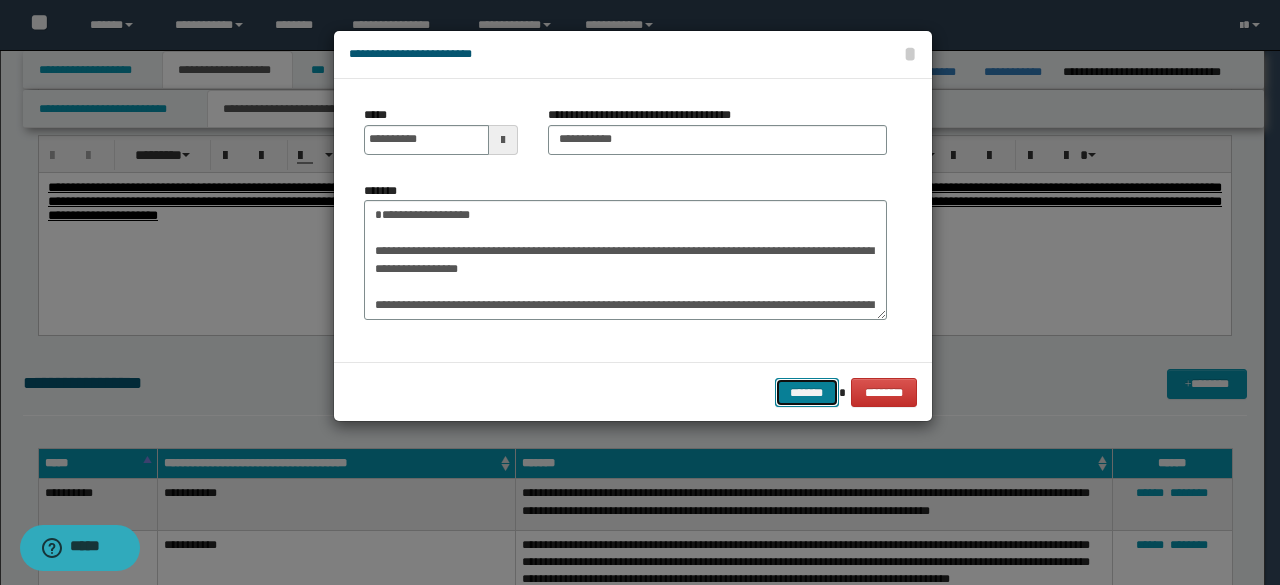 click on "*******" at bounding box center [807, 392] 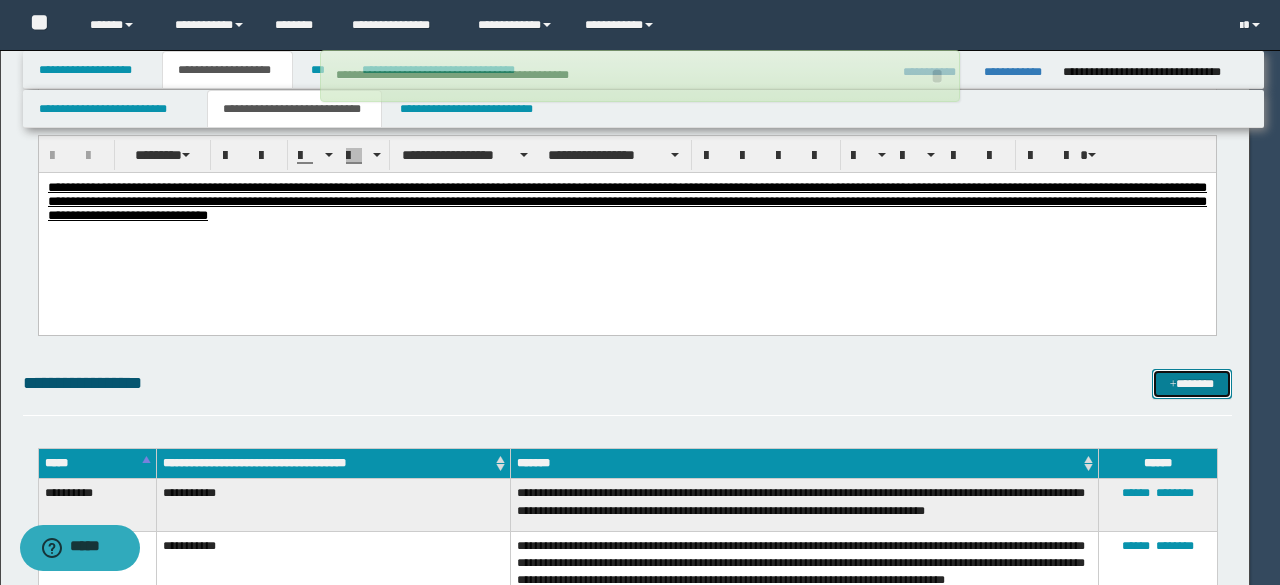 type 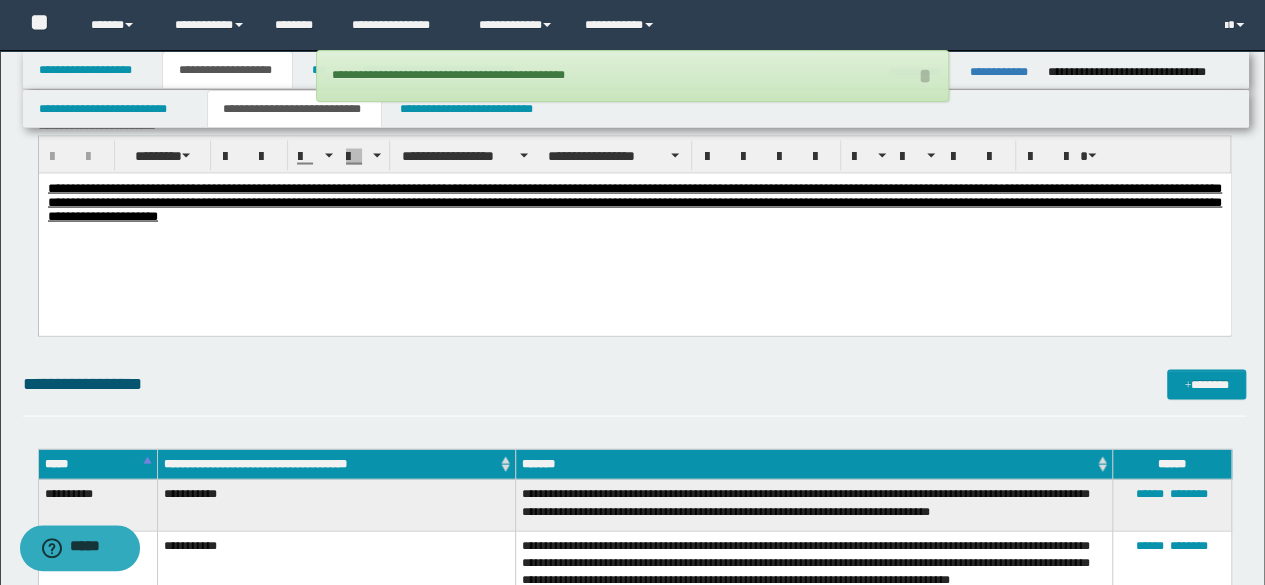click on "**********" at bounding box center [635, 1052] 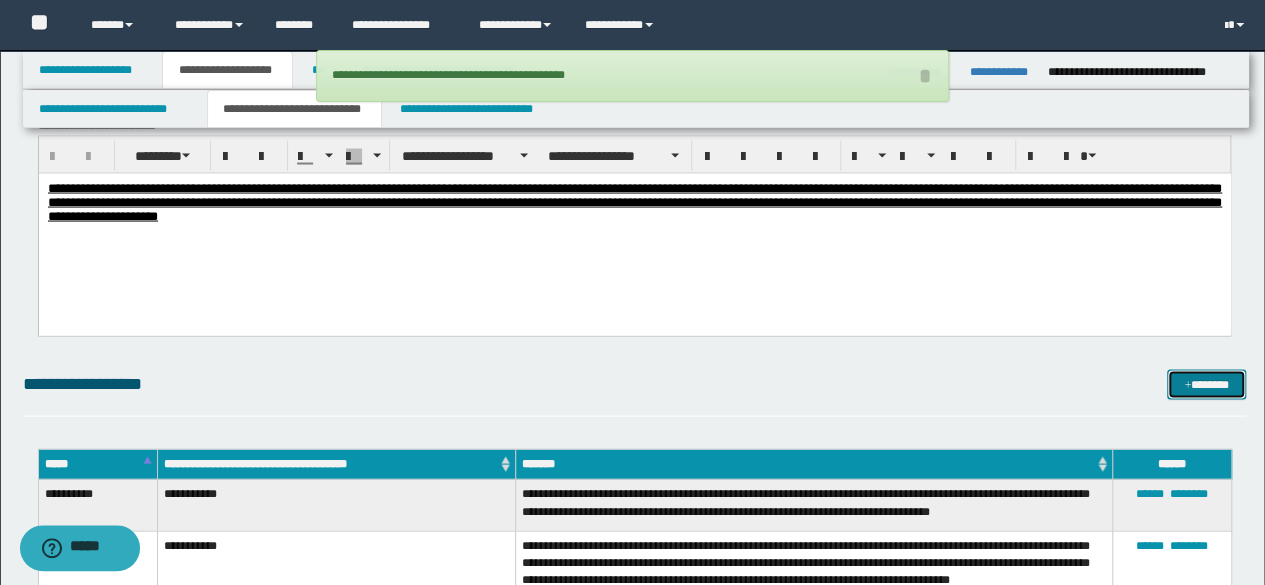 click on "*******" at bounding box center [1206, 383] 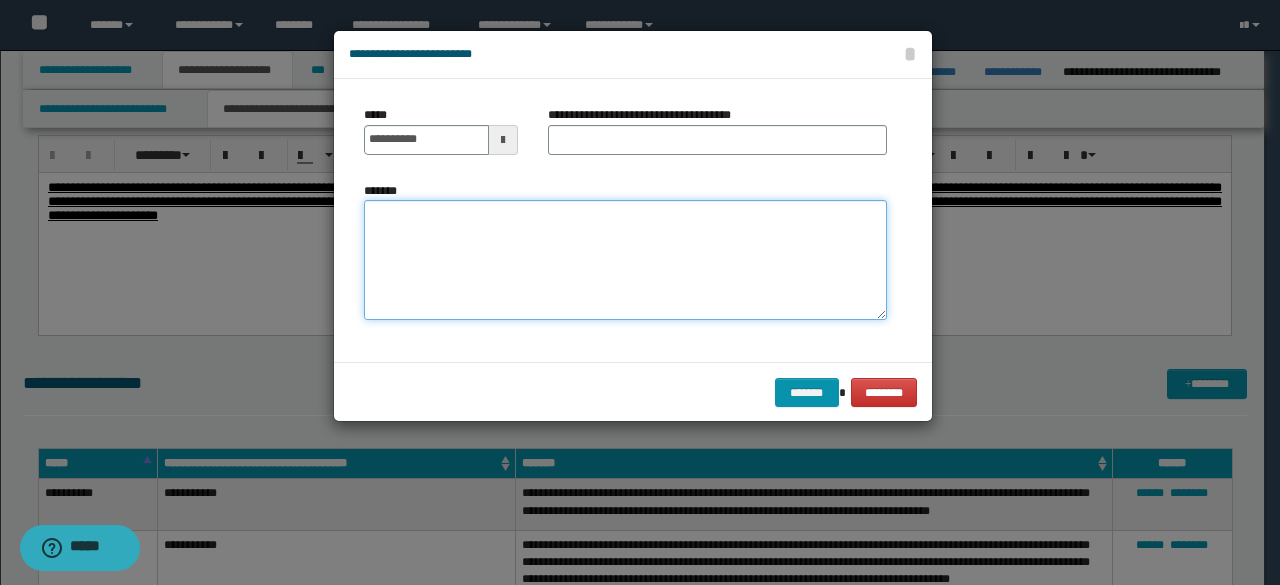 click on "*******" at bounding box center [625, 259] 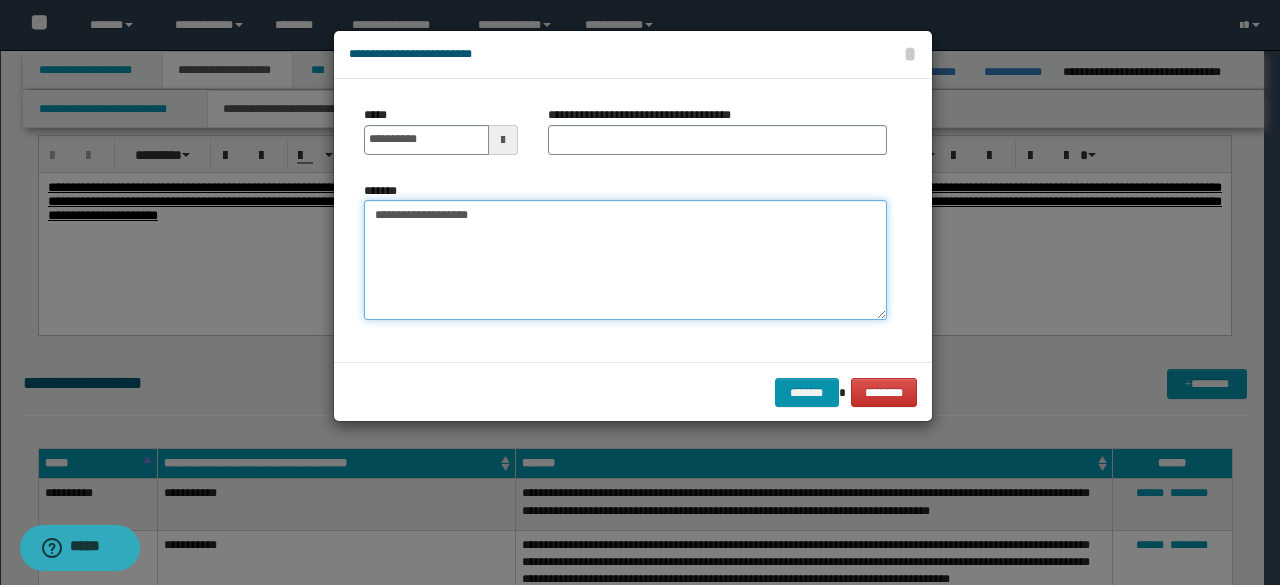 paste on "**********" 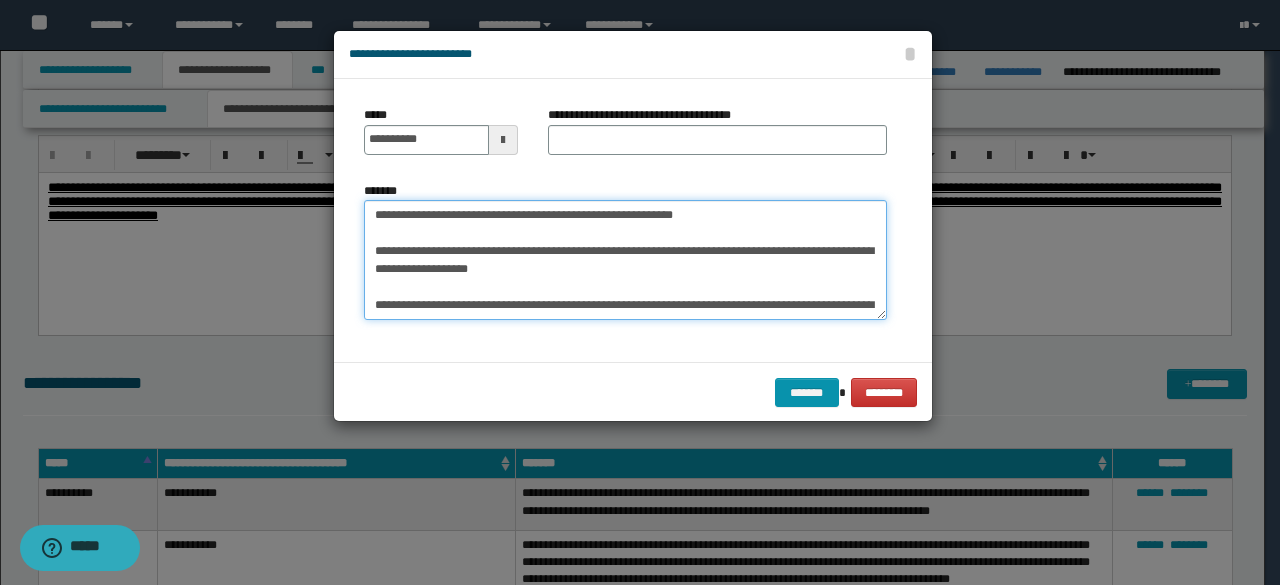 scroll, scrollTop: 102, scrollLeft: 0, axis: vertical 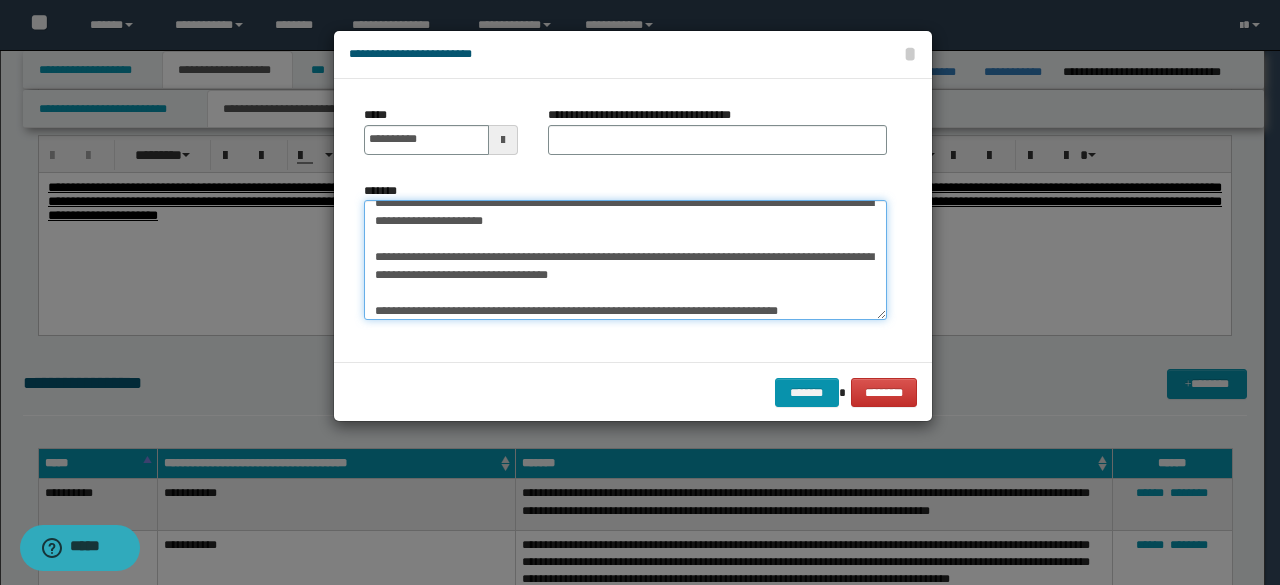click on "**********" at bounding box center [625, 259] 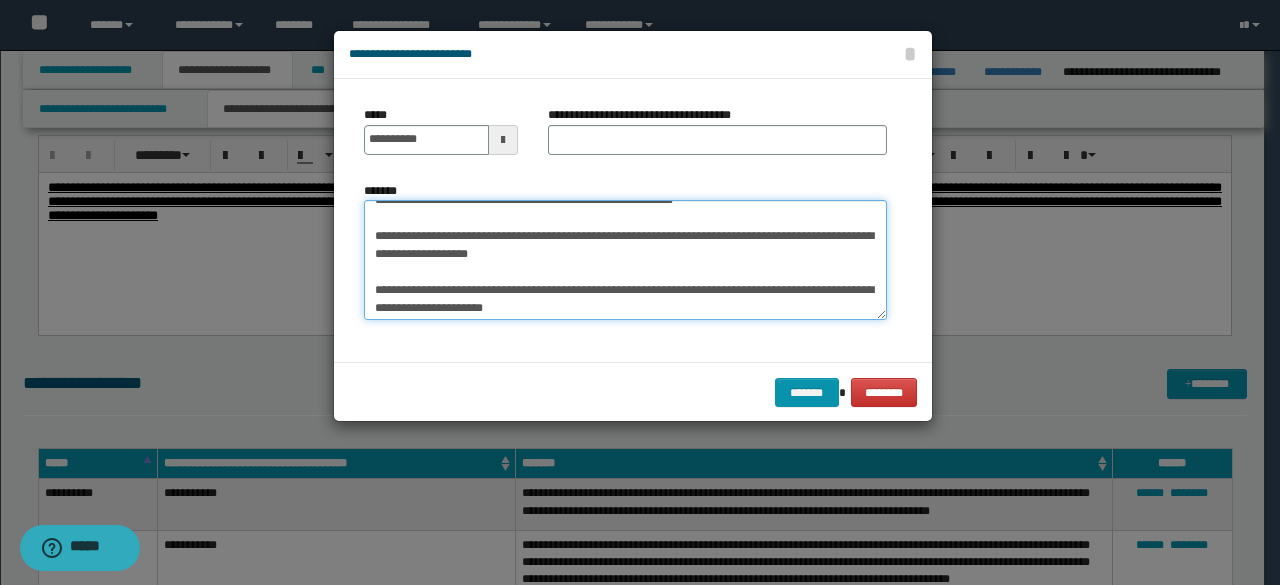 scroll, scrollTop: 0, scrollLeft: 0, axis: both 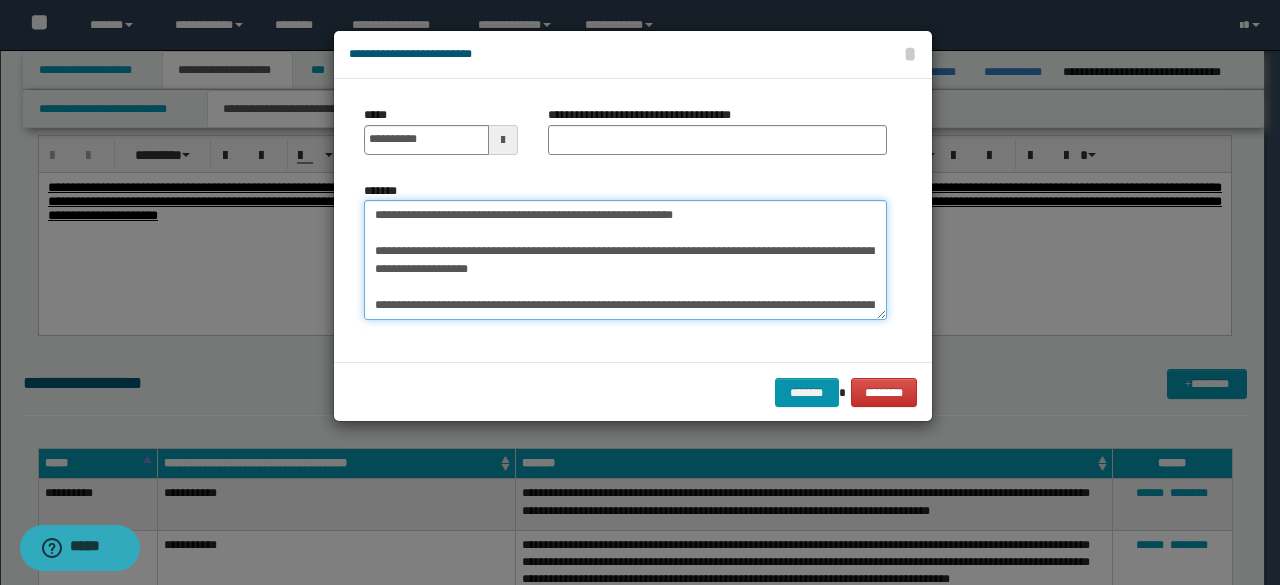 drag, startPoint x: 548, startPoint y: 217, endPoint x: 477, endPoint y: 217, distance: 71 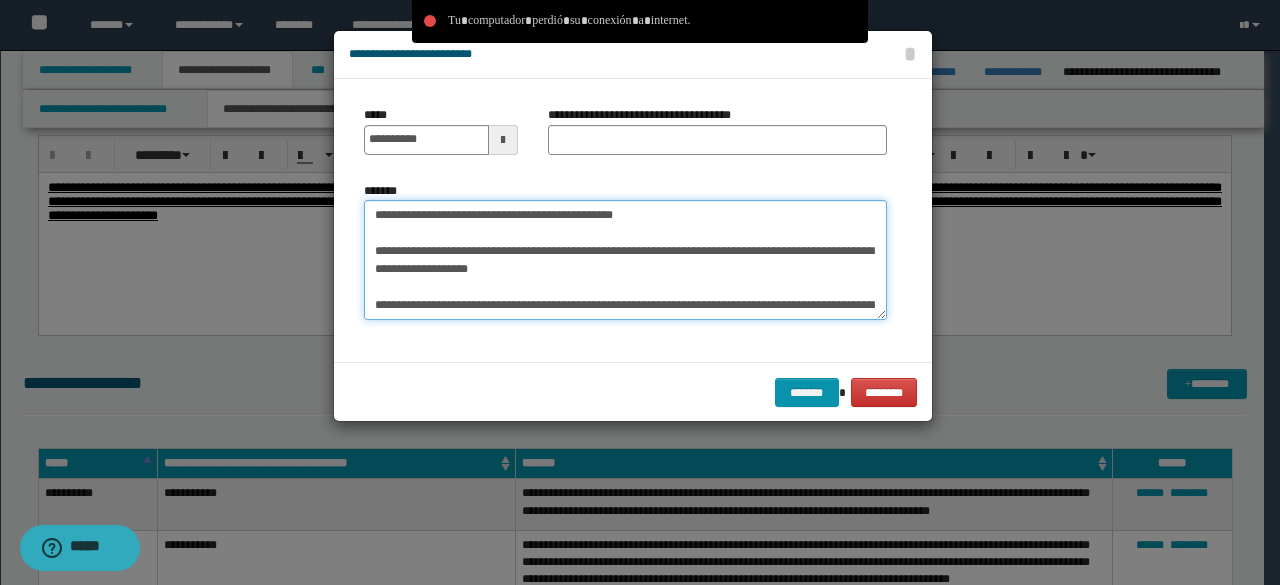 type on "**********" 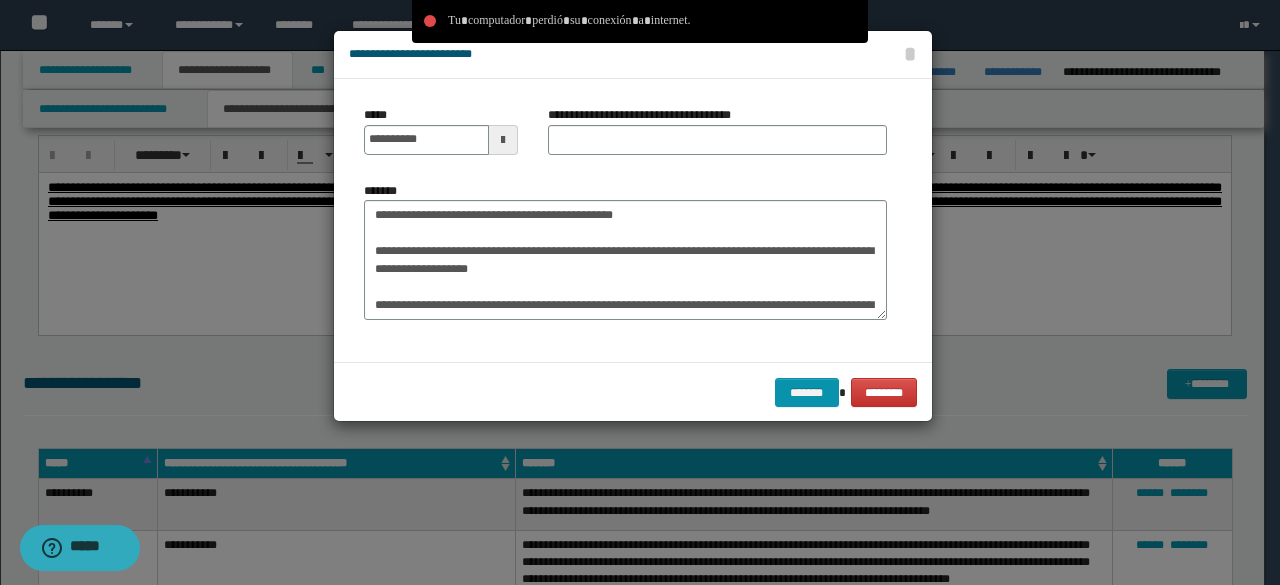 click on "**********" at bounding box center [441, 138] 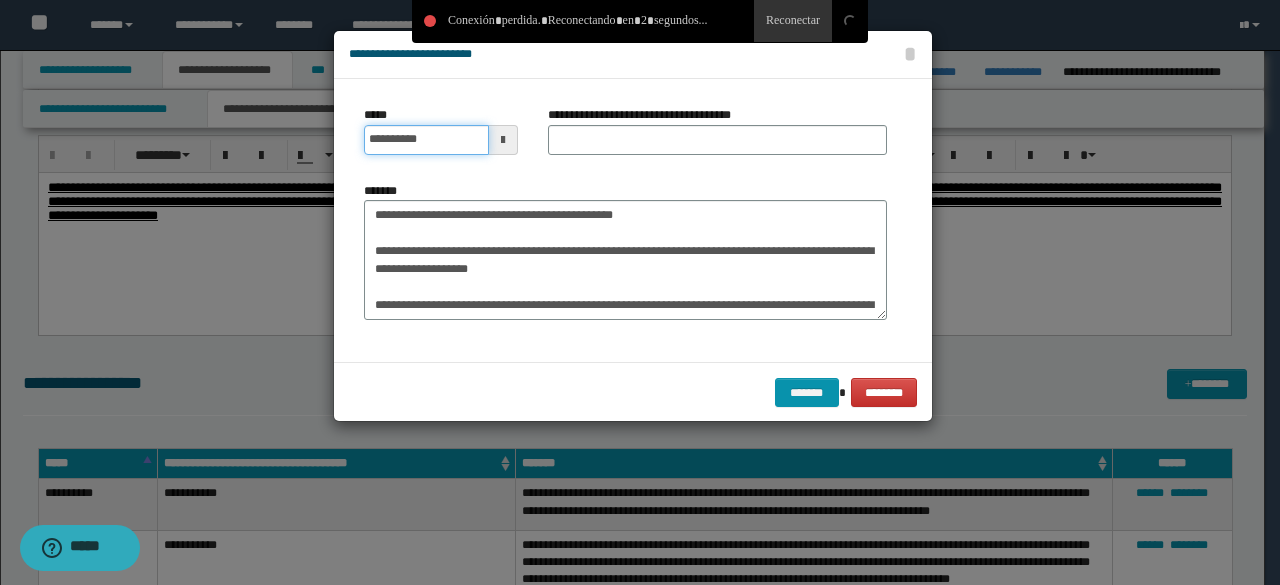 click on "**********" at bounding box center (426, 140) 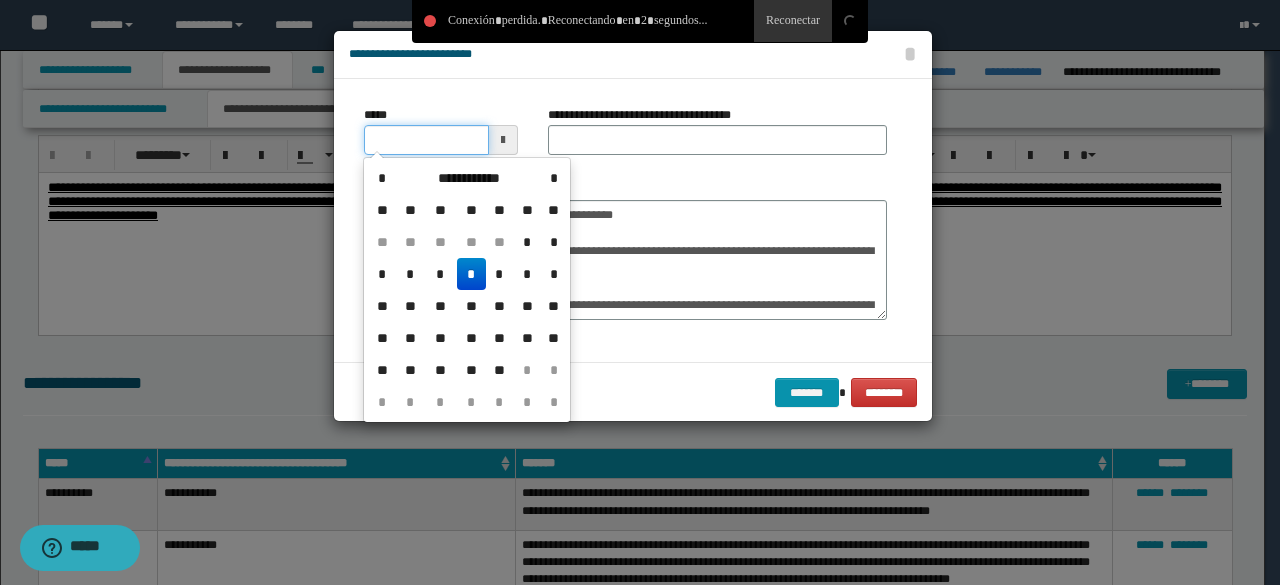type on "**********" 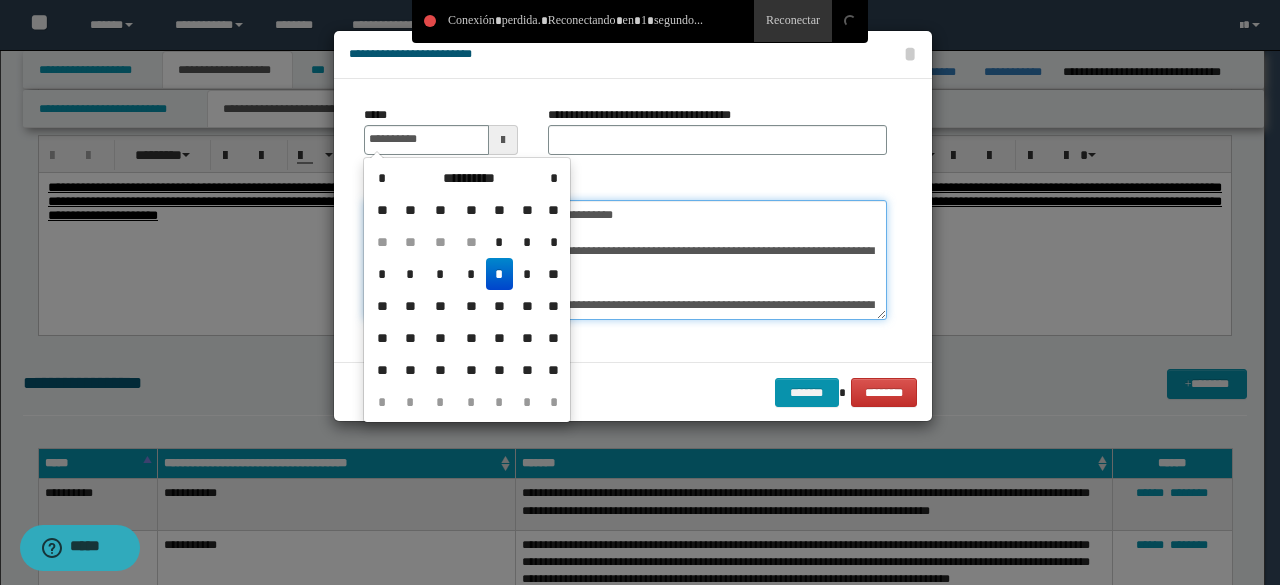 click on "**********" at bounding box center (625, 259) 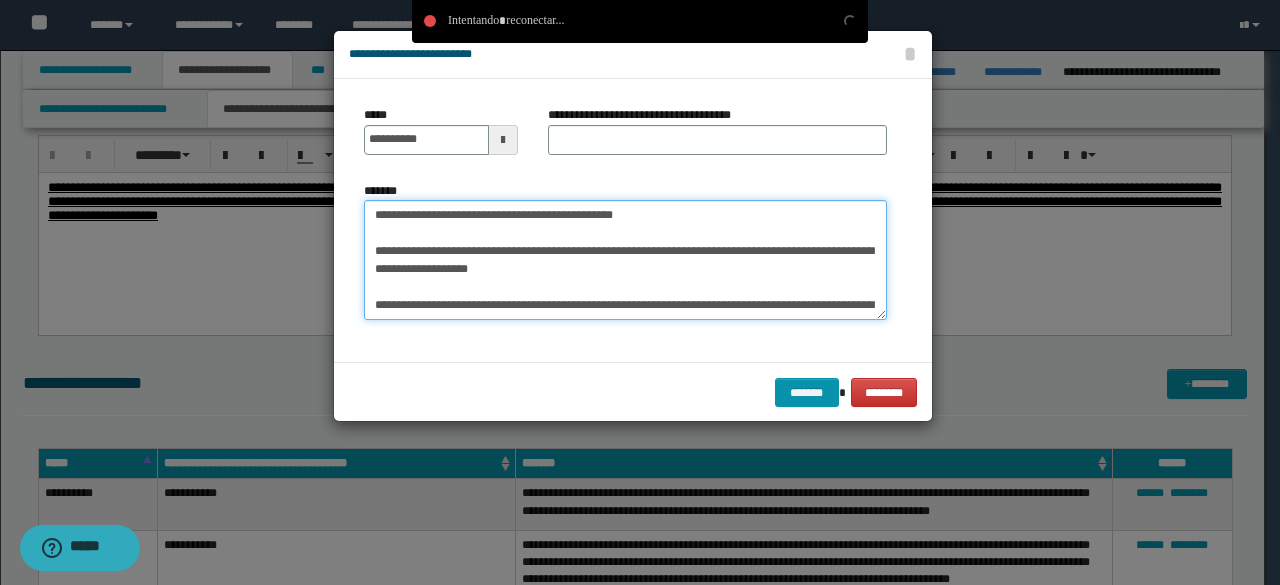 click on "**********" at bounding box center [625, 259] 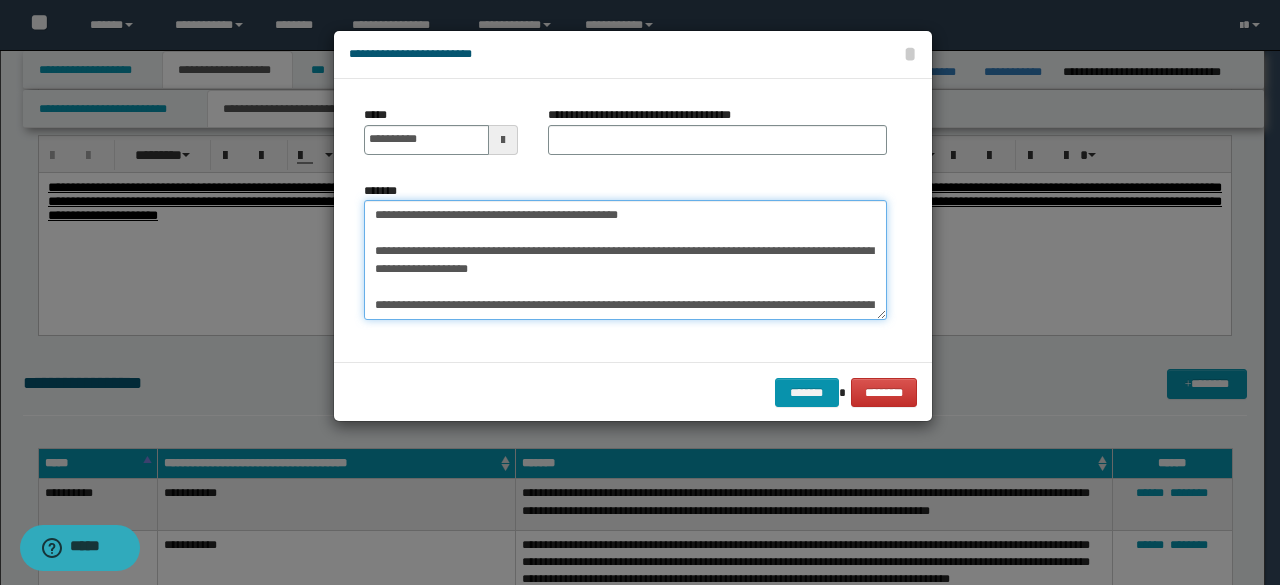 drag, startPoint x: 548, startPoint y: 215, endPoint x: 483, endPoint y: 211, distance: 65.12296 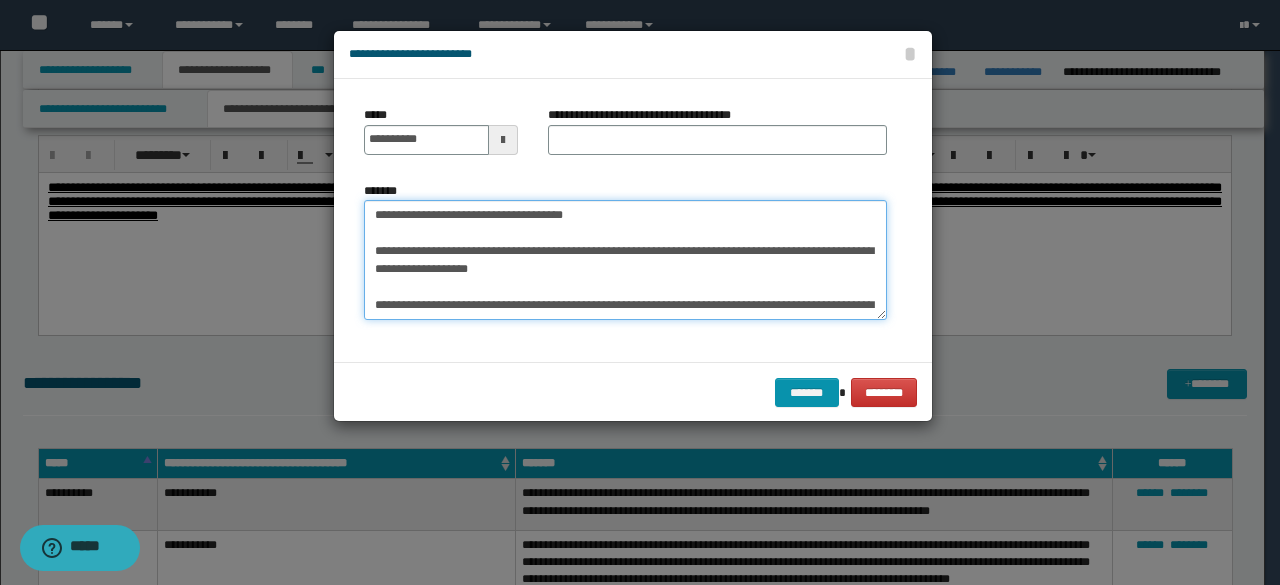 type on "**********" 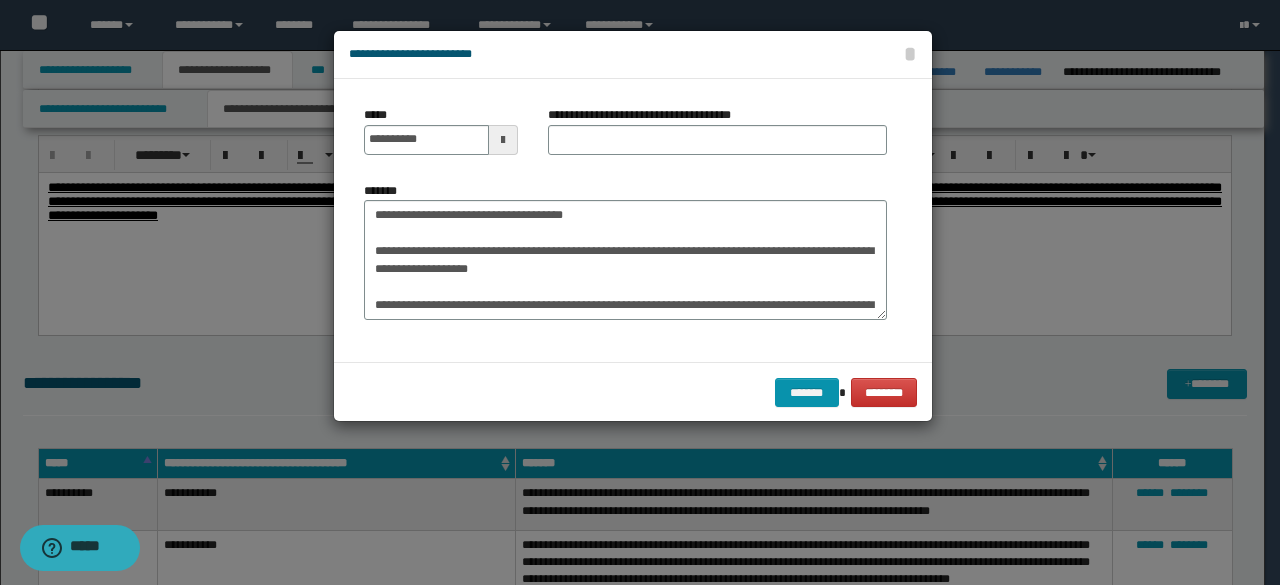 click on "**********" at bounding box center (717, 138) 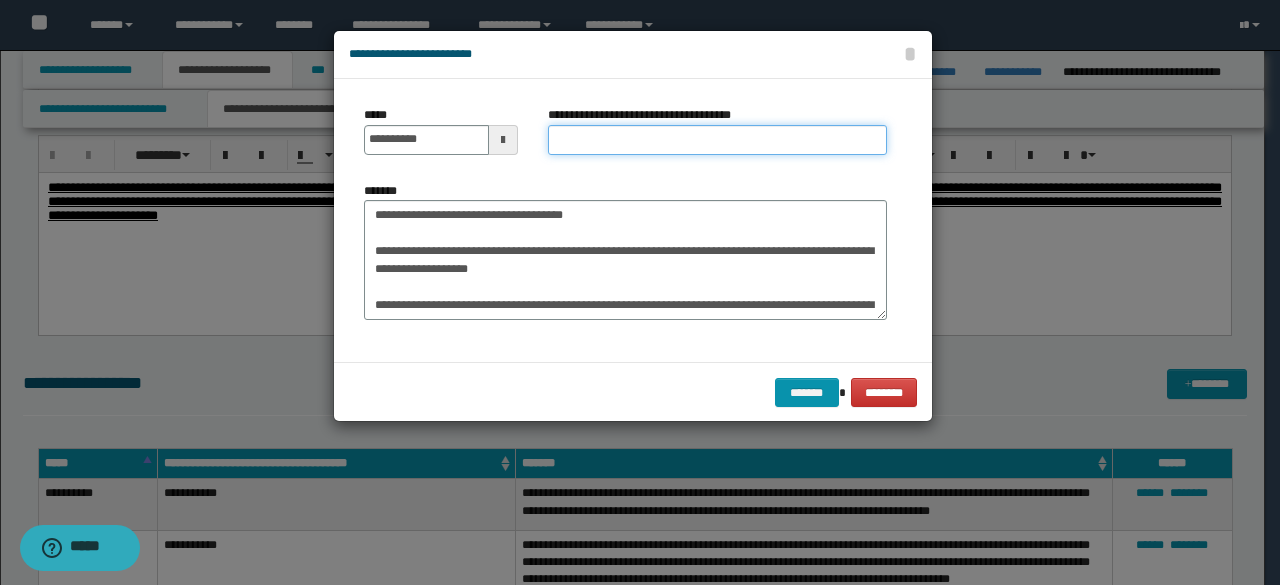 click on "**********" at bounding box center [717, 140] 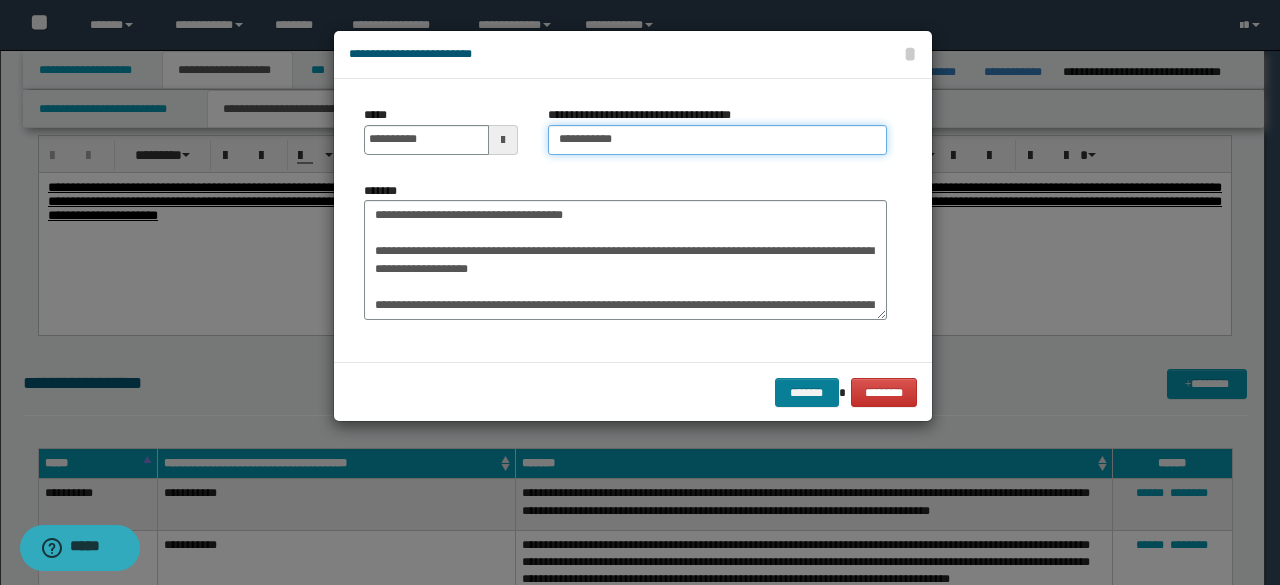 type on "**********" 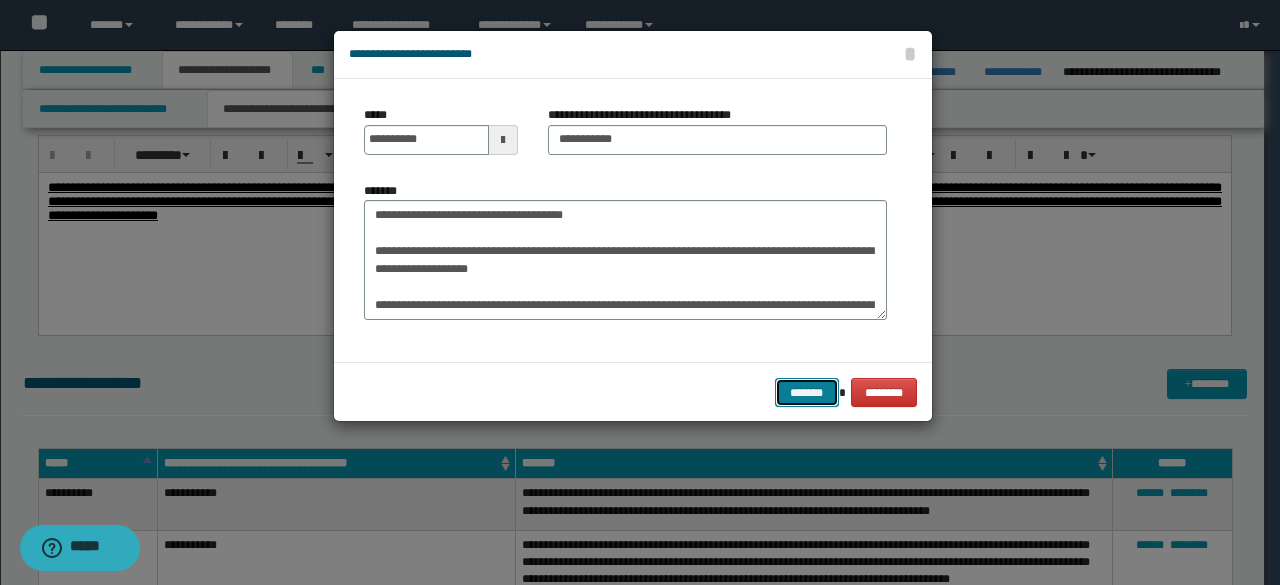 click on "*******" at bounding box center [807, 392] 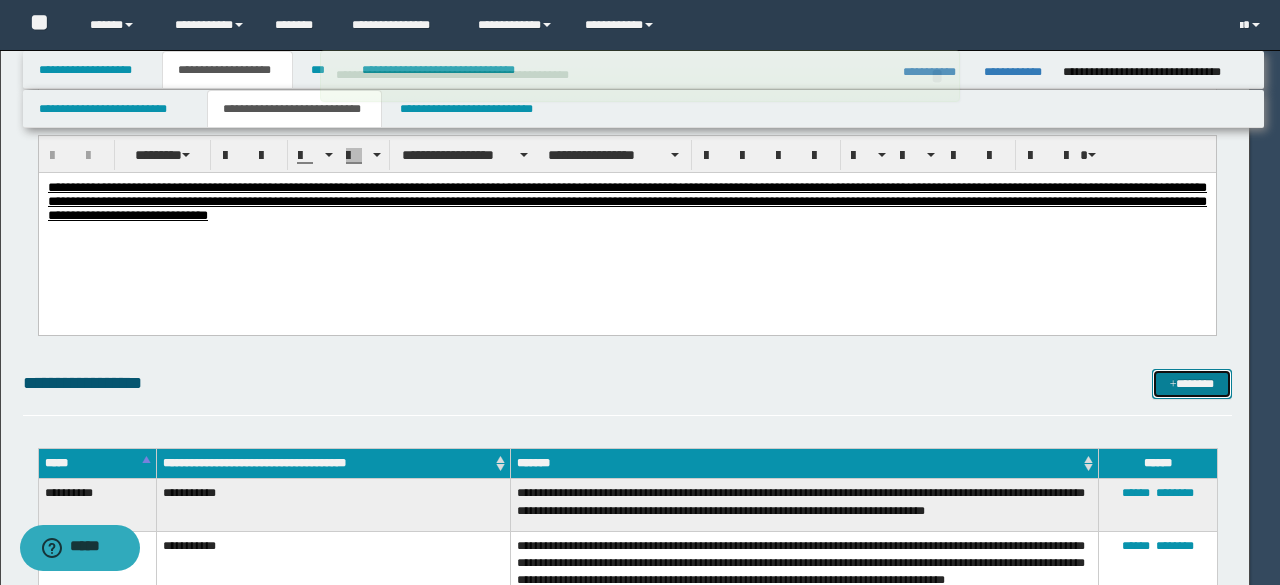 type 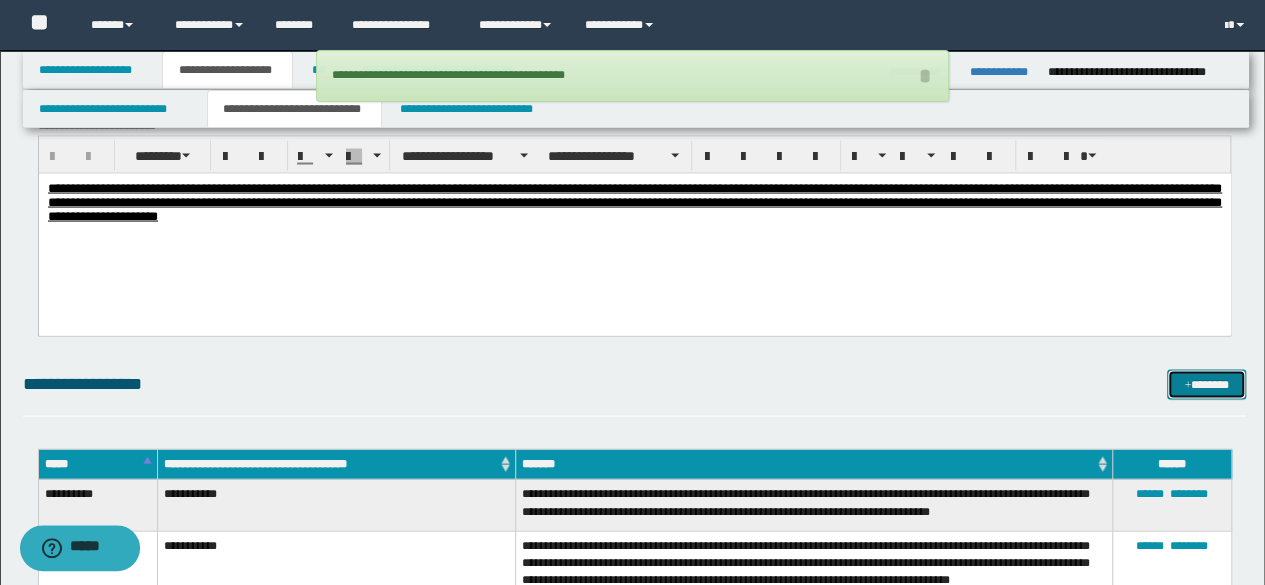 click at bounding box center [1187, 385] 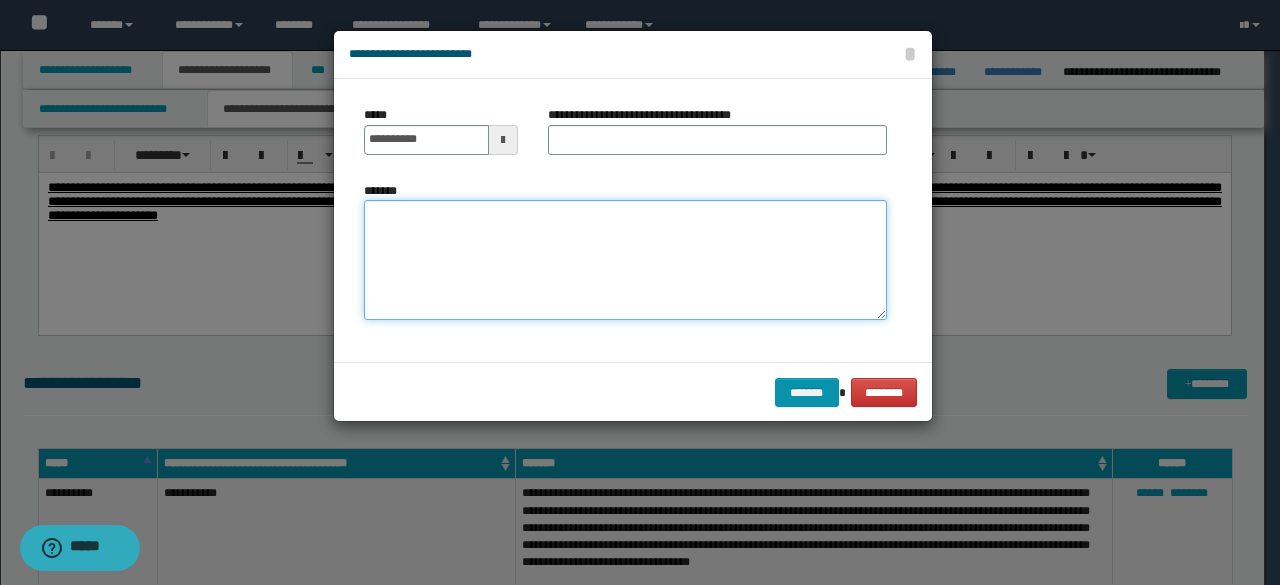 click on "*******" at bounding box center [625, 259] 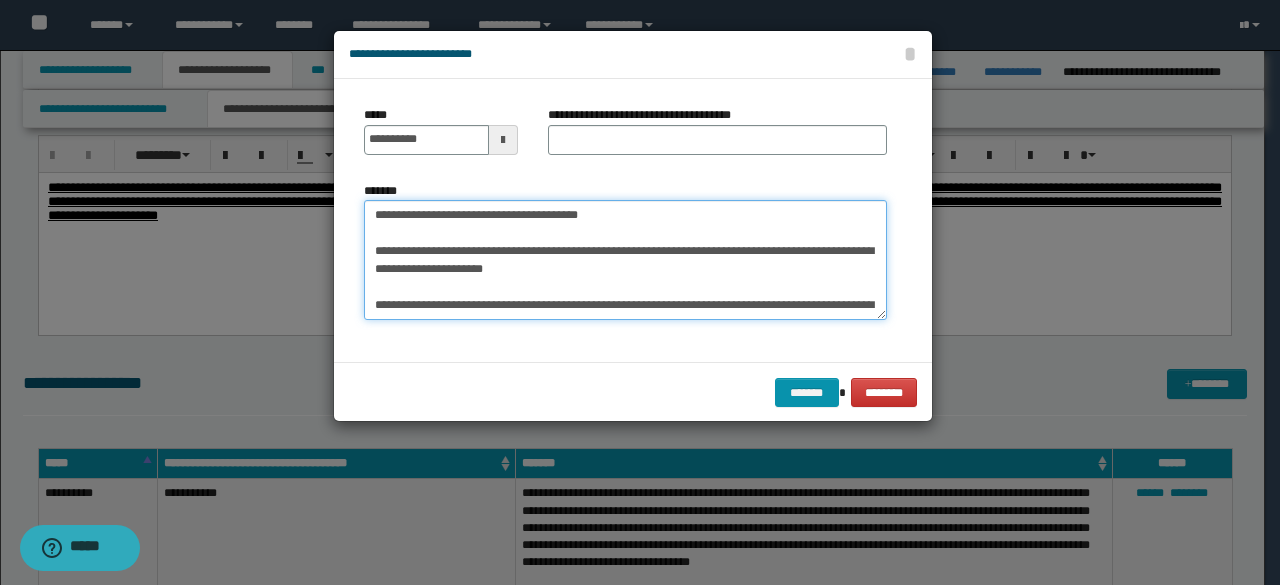 scroll, scrollTop: 66, scrollLeft: 0, axis: vertical 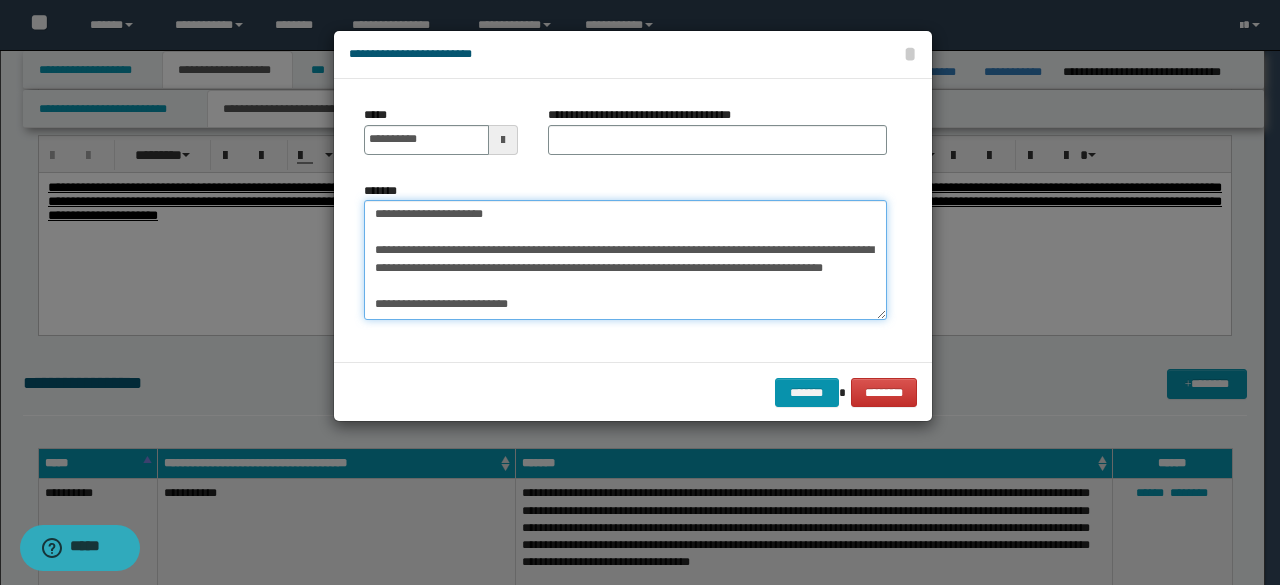 type on "**********" 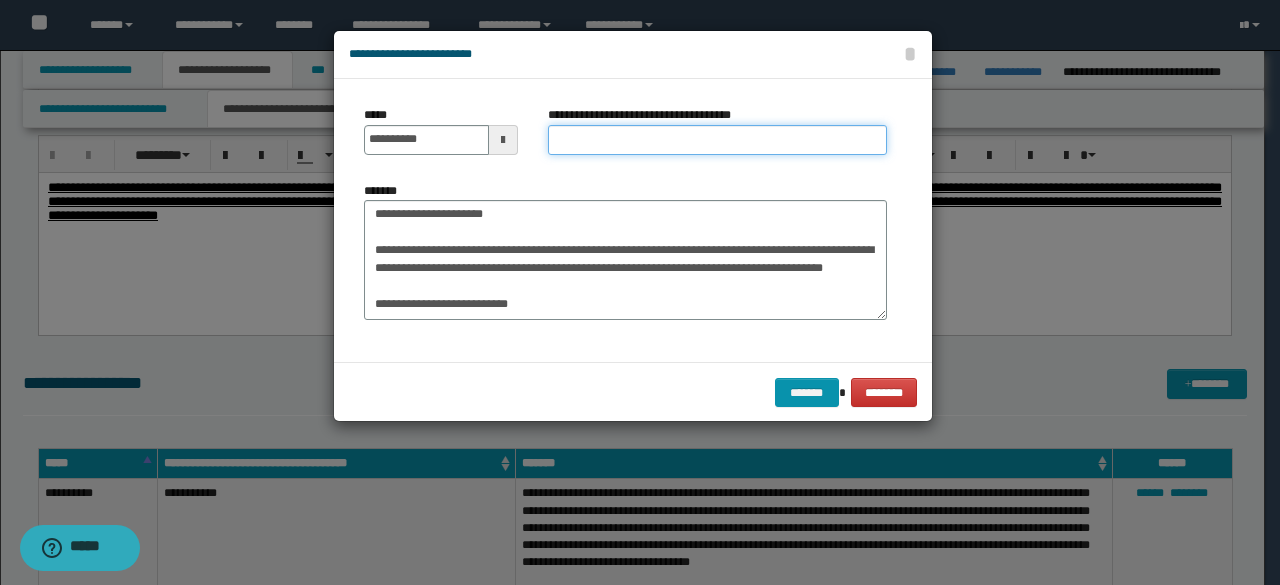 click on "**********" at bounding box center [717, 140] 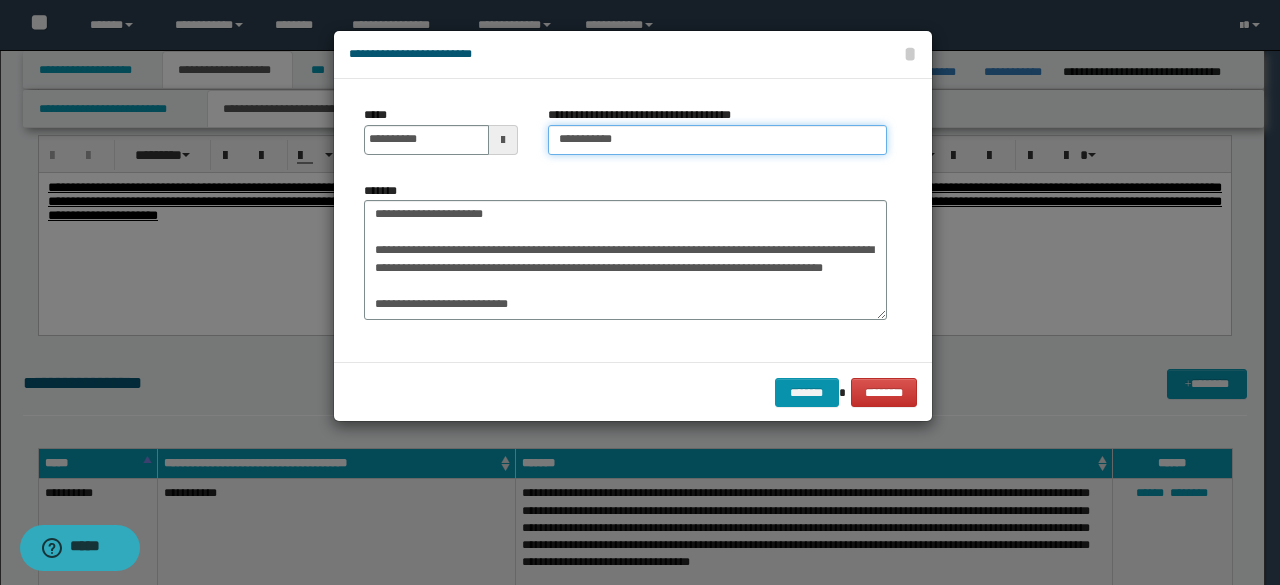 scroll, scrollTop: 0, scrollLeft: 0, axis: both 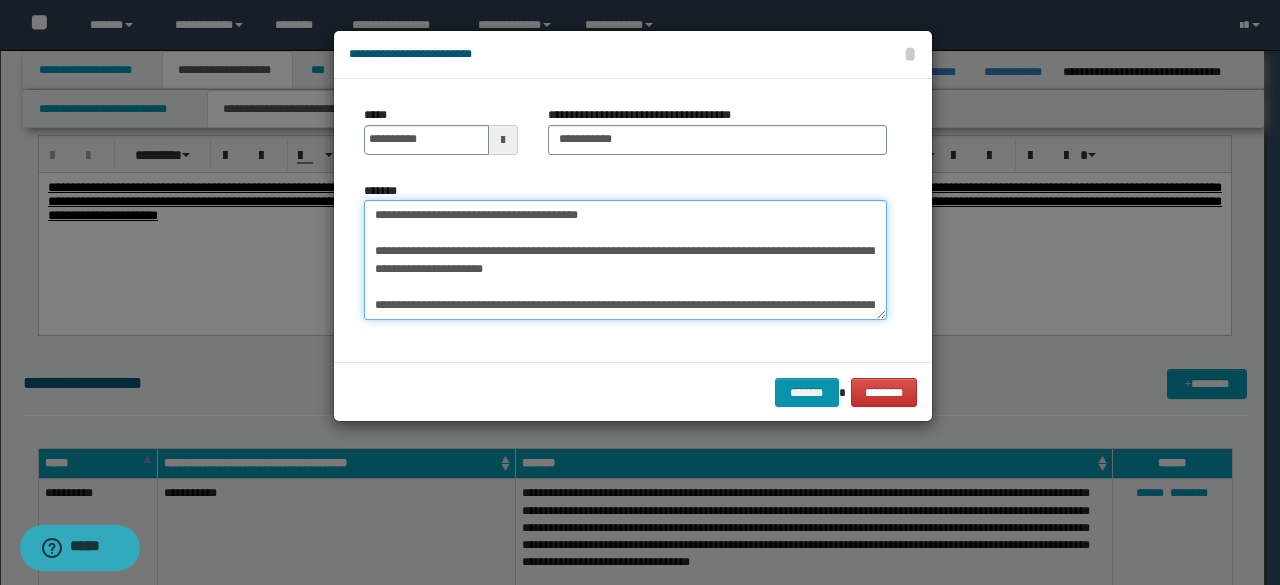 drag, startPoint x: 505, startPoint y: 215, endPoint x: 431, endPoint y: 170, distance: 86.608315 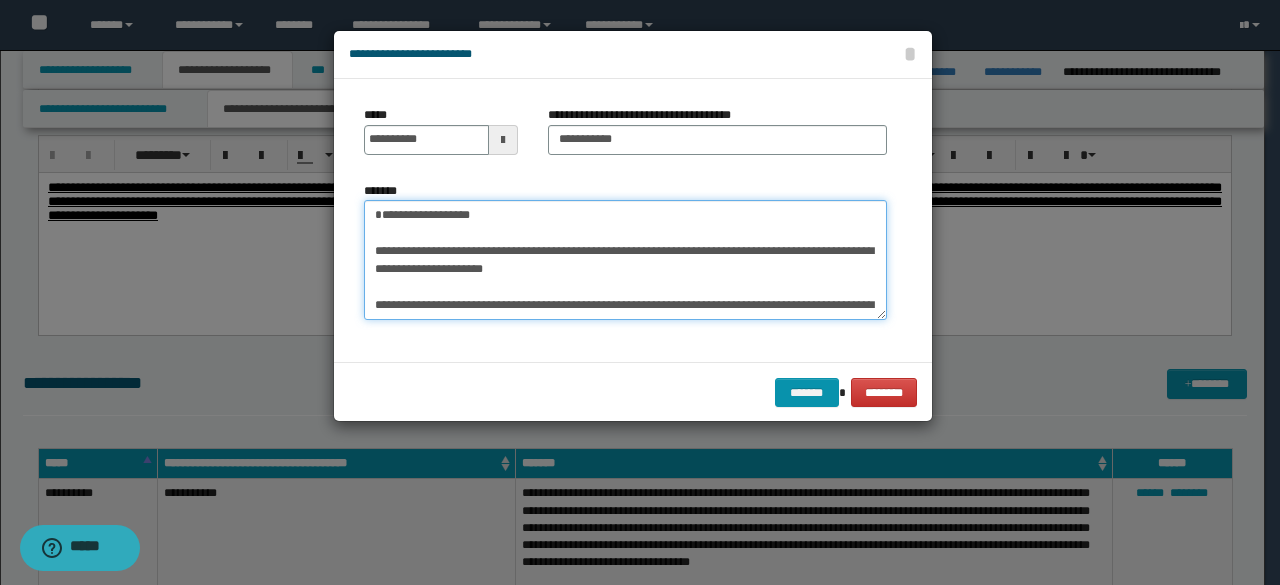 type on "**********" 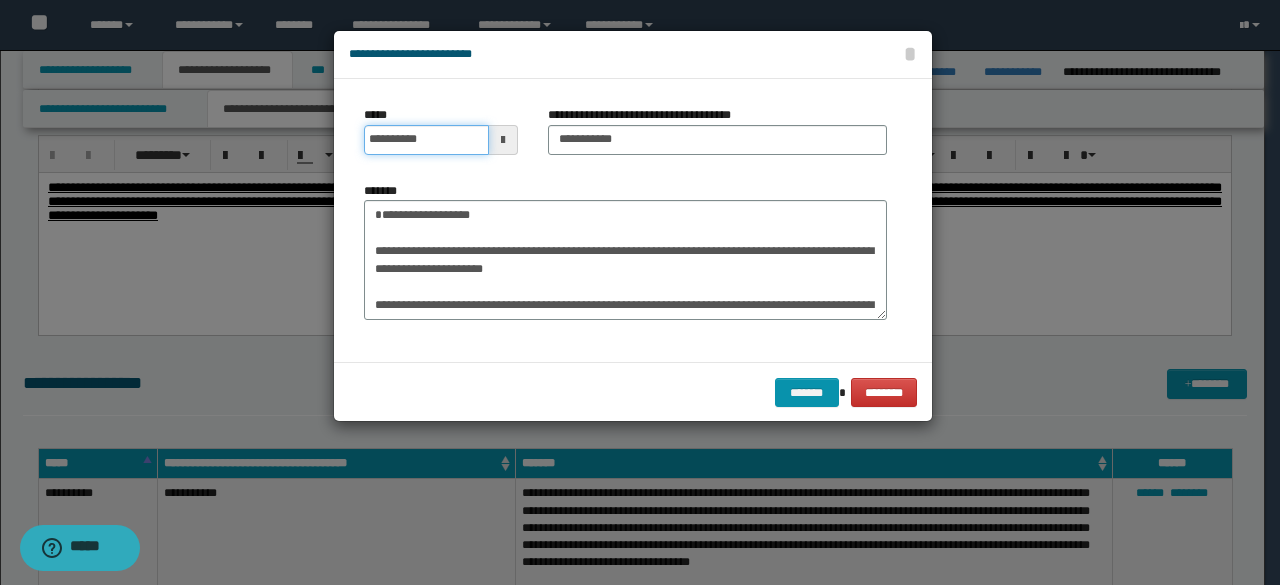 click on "**********" at bounding box center [426, 140] 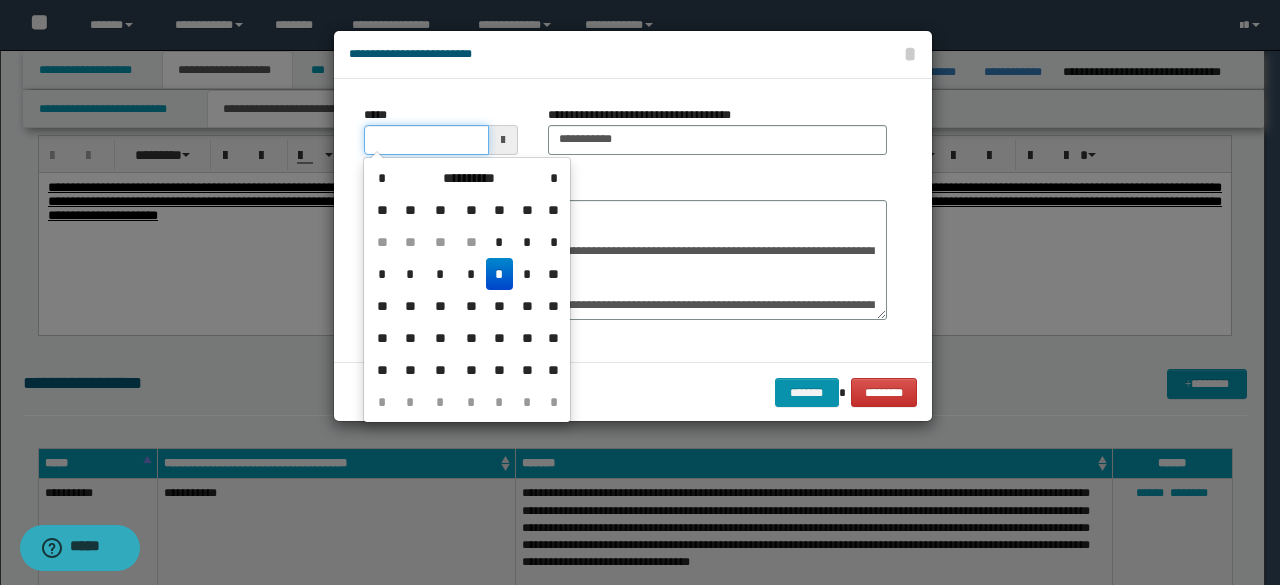 type on "**********" 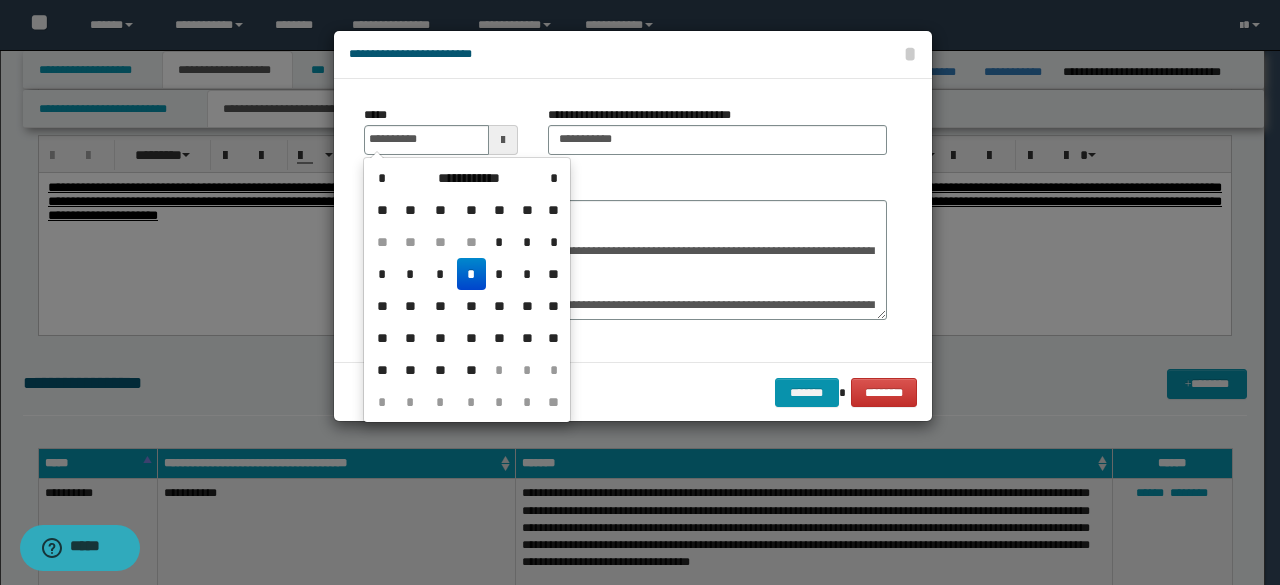 click on "**********" at bounding box center (625, 251) 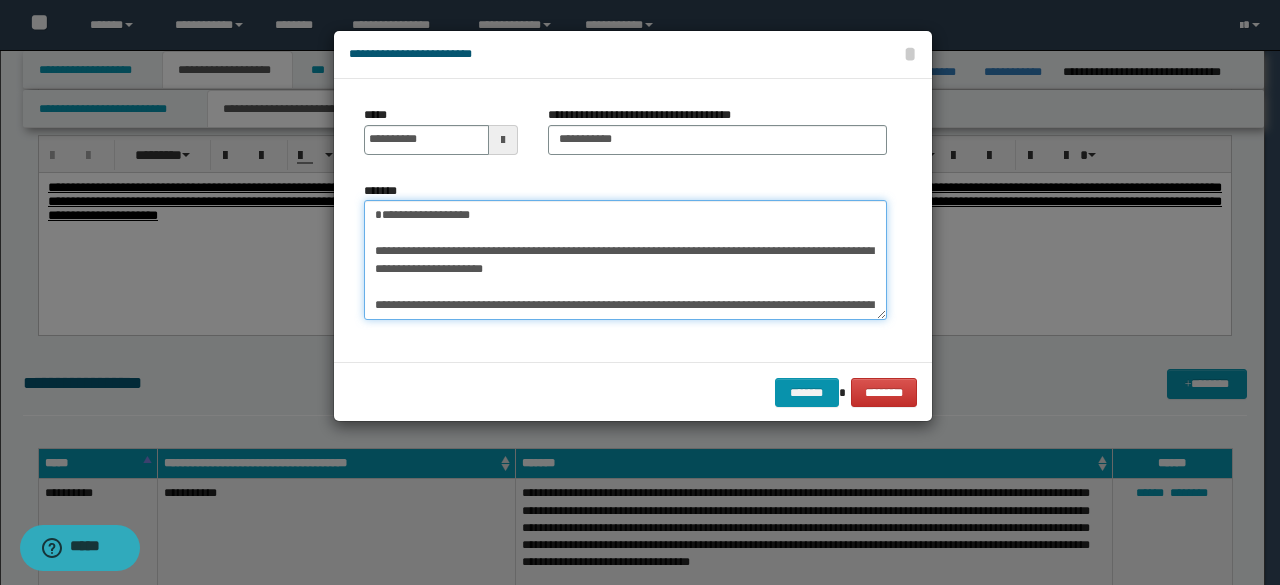click on "**********" at bounding box center [625, 259] 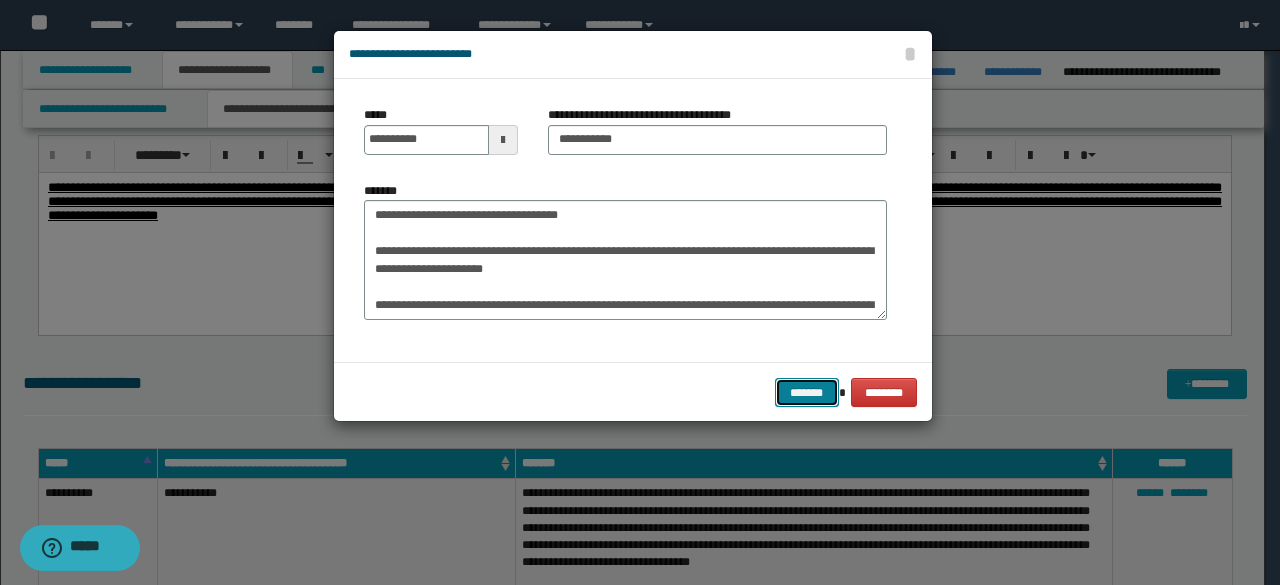 click on "*******" at bounding box center (807, 392) 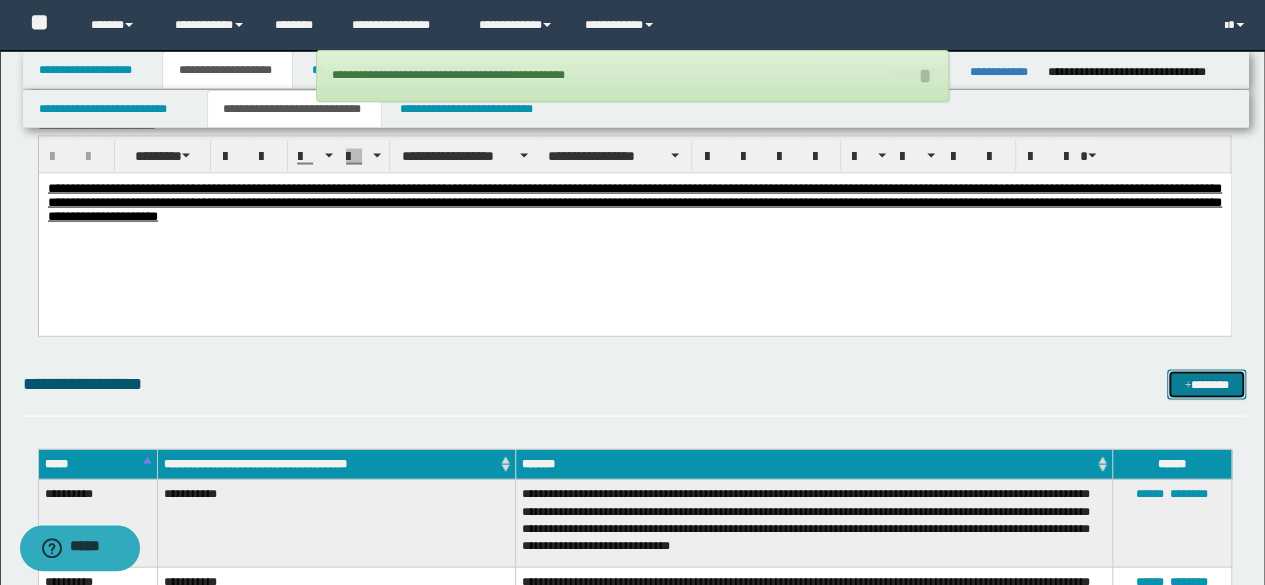click on "*******" at bounding box center [1206, 383] 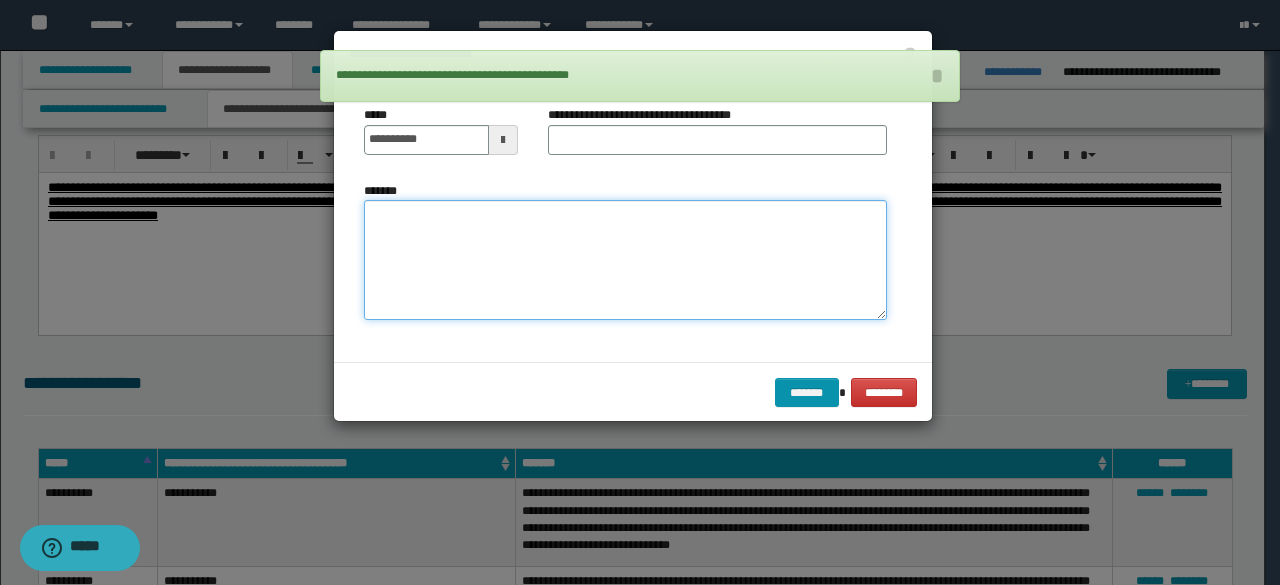 click on "*******" at bounding box center [625, 259] 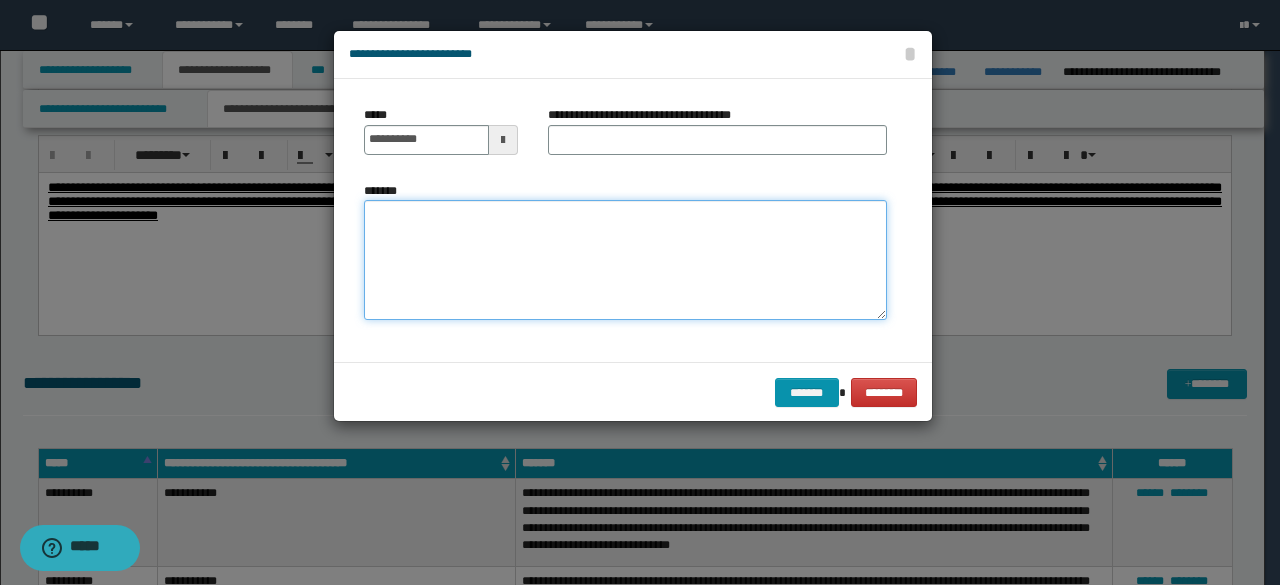 paste on "**********" 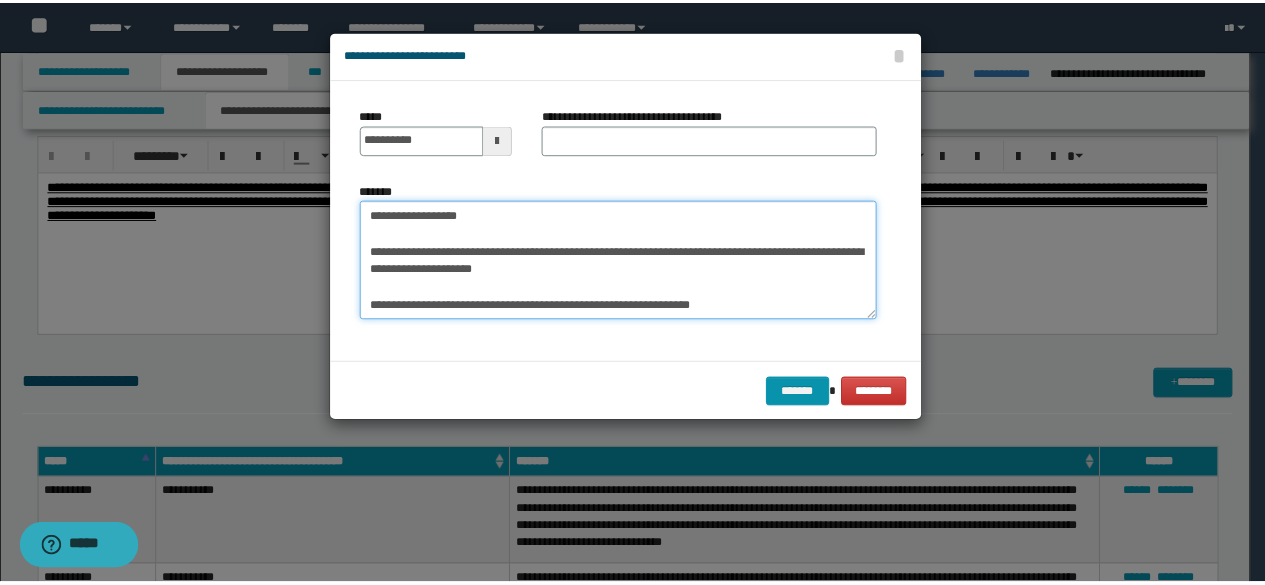 scroll, scrollTop: 0, scrollLeft: 0, axis: both 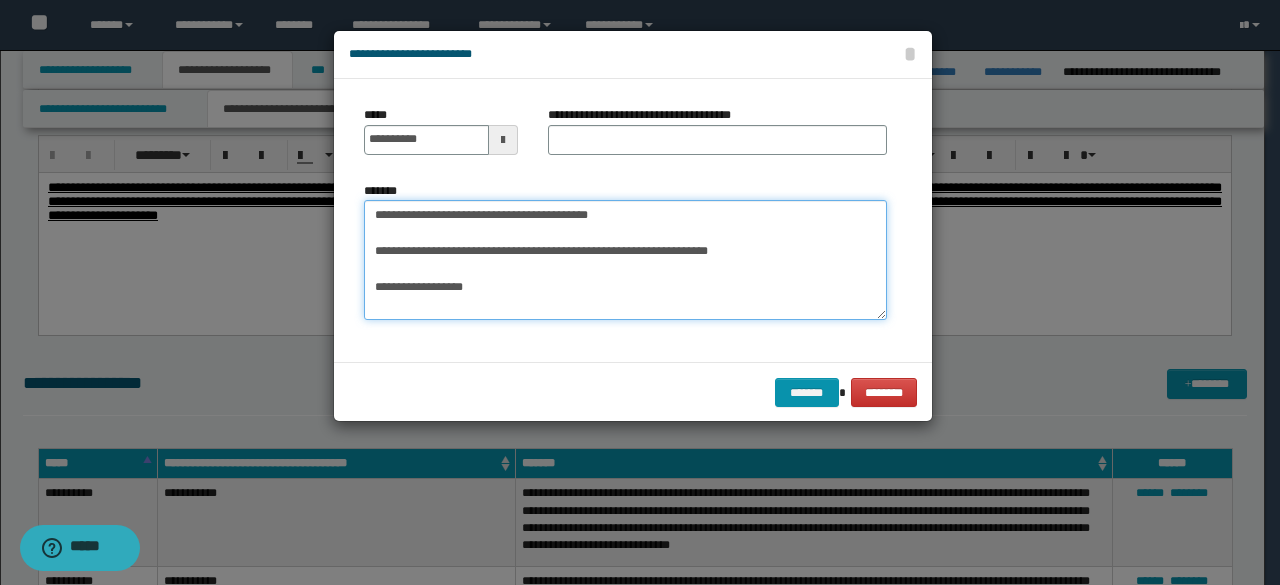 drag, startPoint x: 506, startPoint y: 215, endPoint x: 314, endPoint y: 222, distance: 192.12756 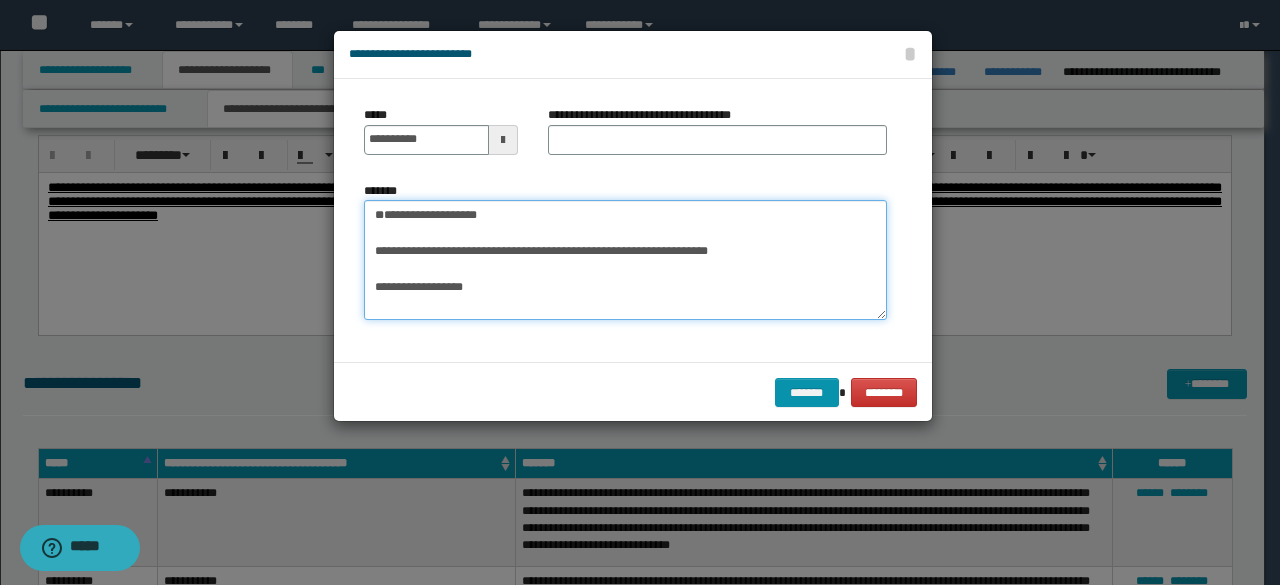 type on "**********" 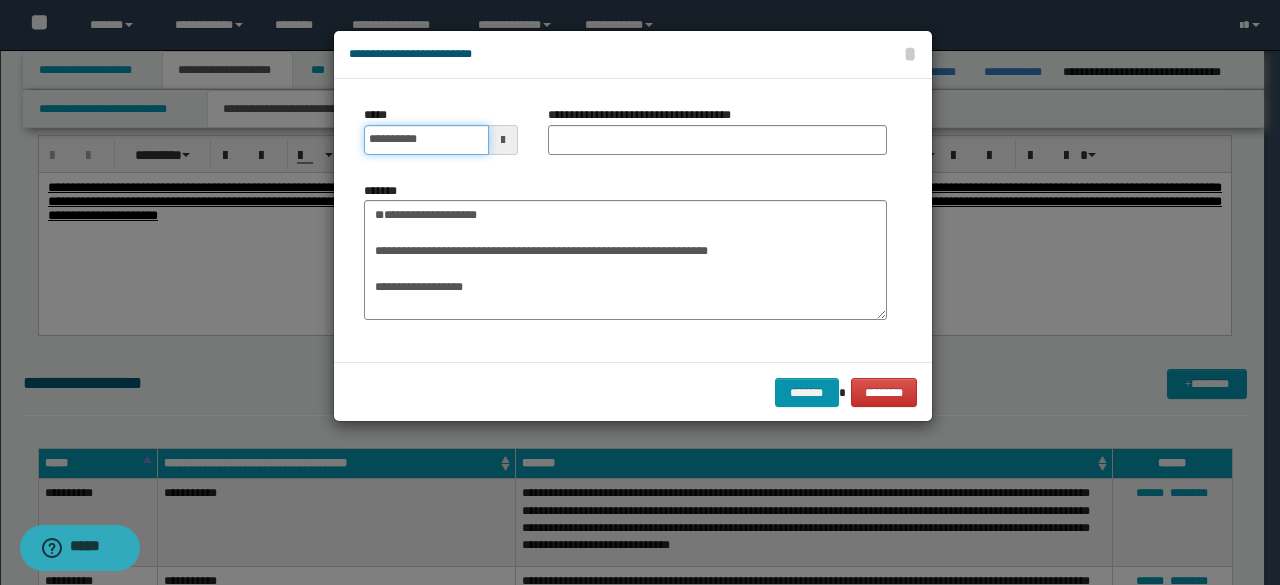 click on "**********" at bounding box center [426, 140] 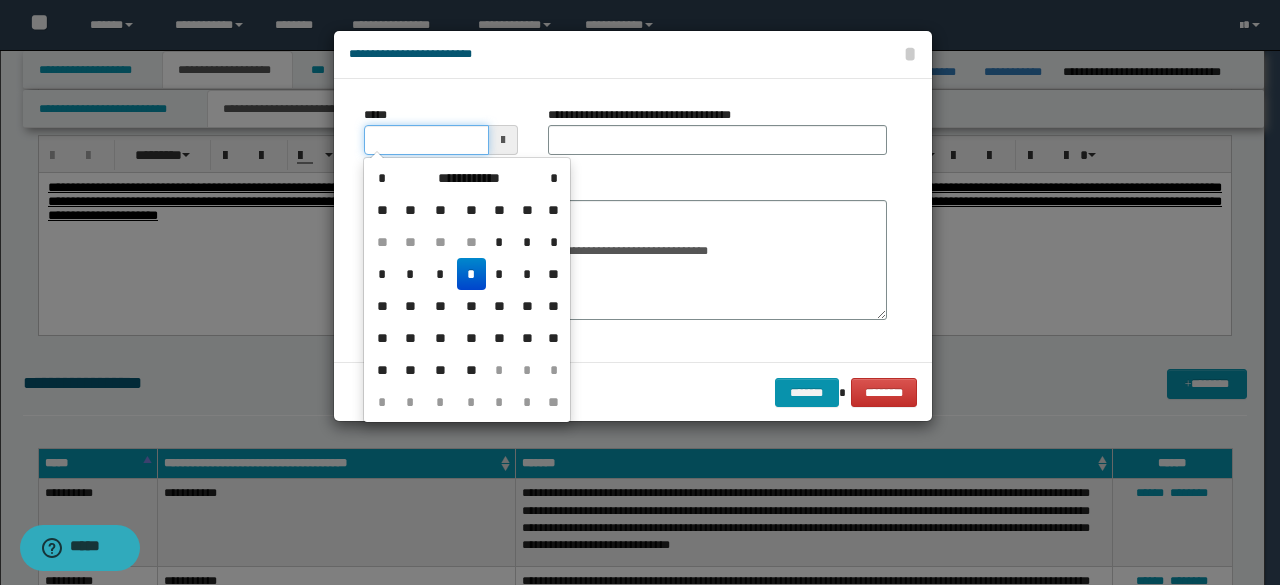 type on "**********" 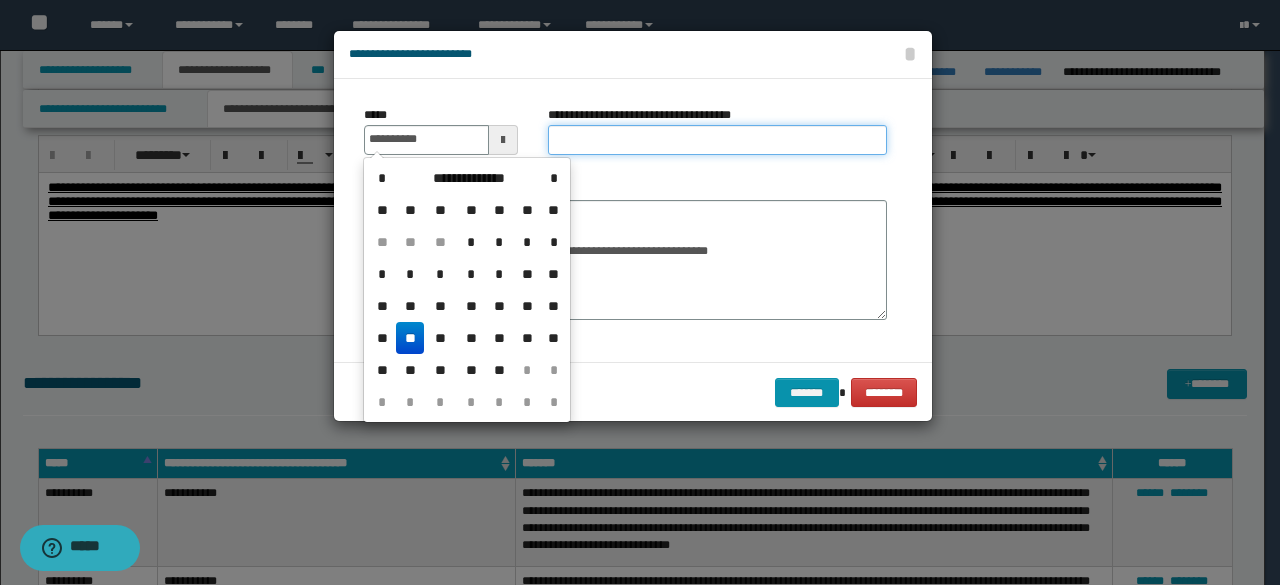 click on "**********" at bounding box center (717, 140) 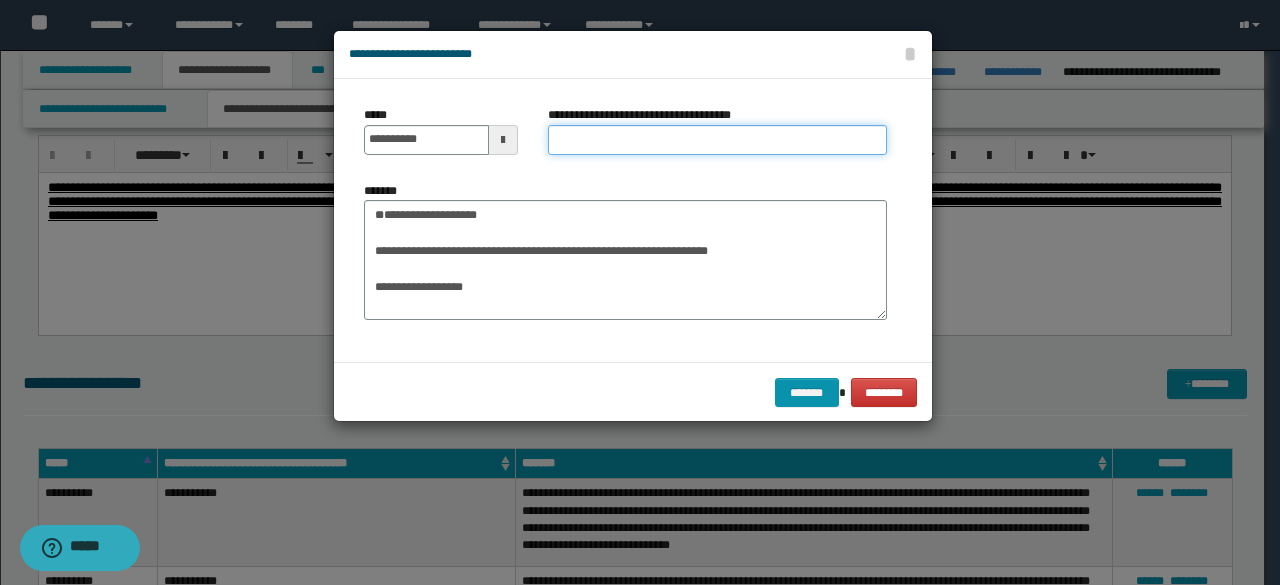 type on "**********" 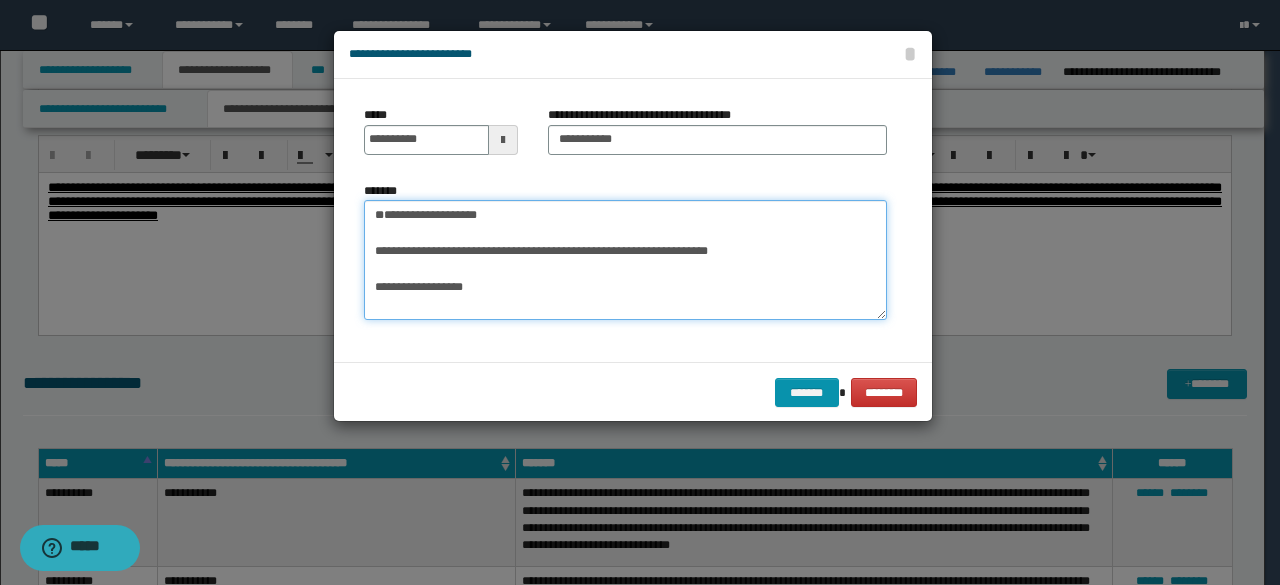 click on "**********" at bounding box center [625, 259] 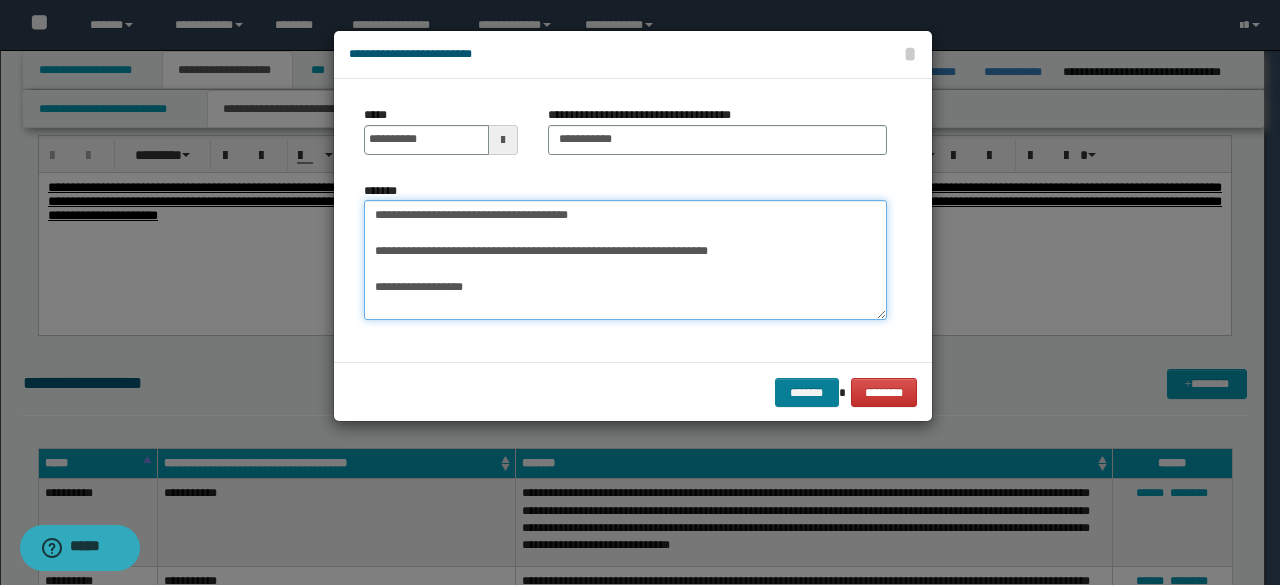 type on "**********" 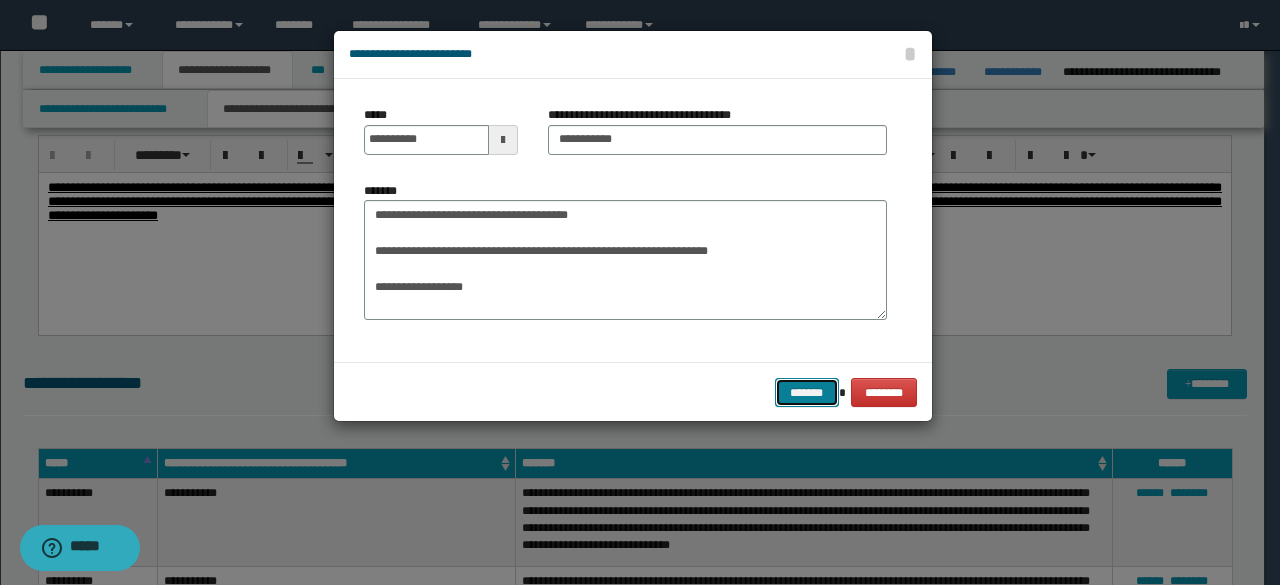 click on "*******" at bounding box center (807, 392) 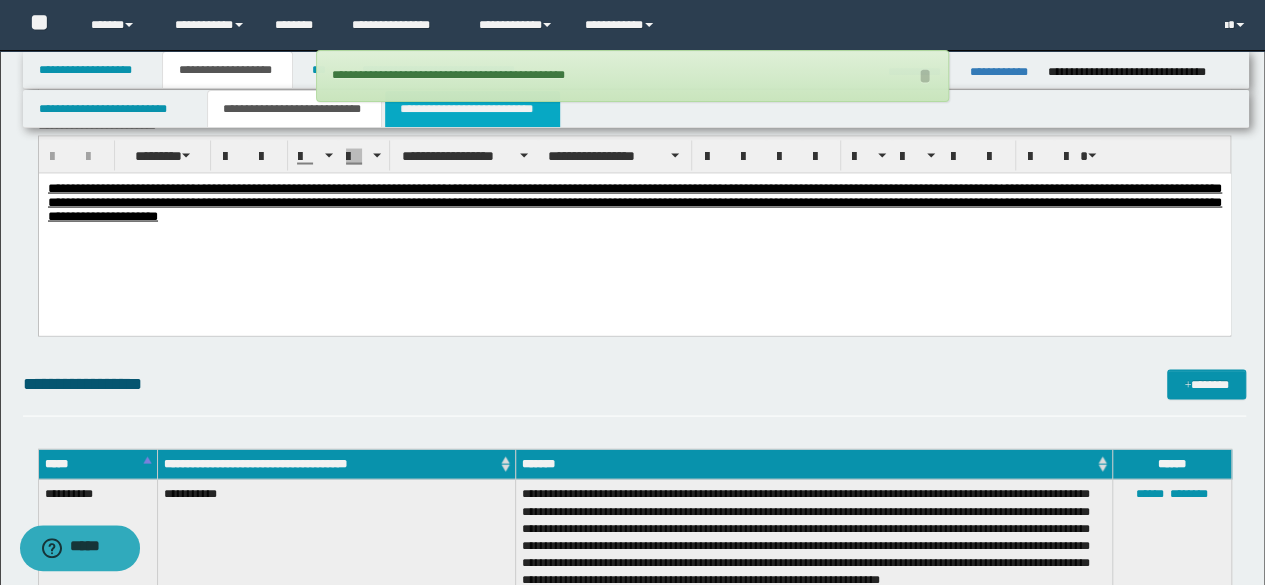 click on "**********" at bounding box center [472, 109] 